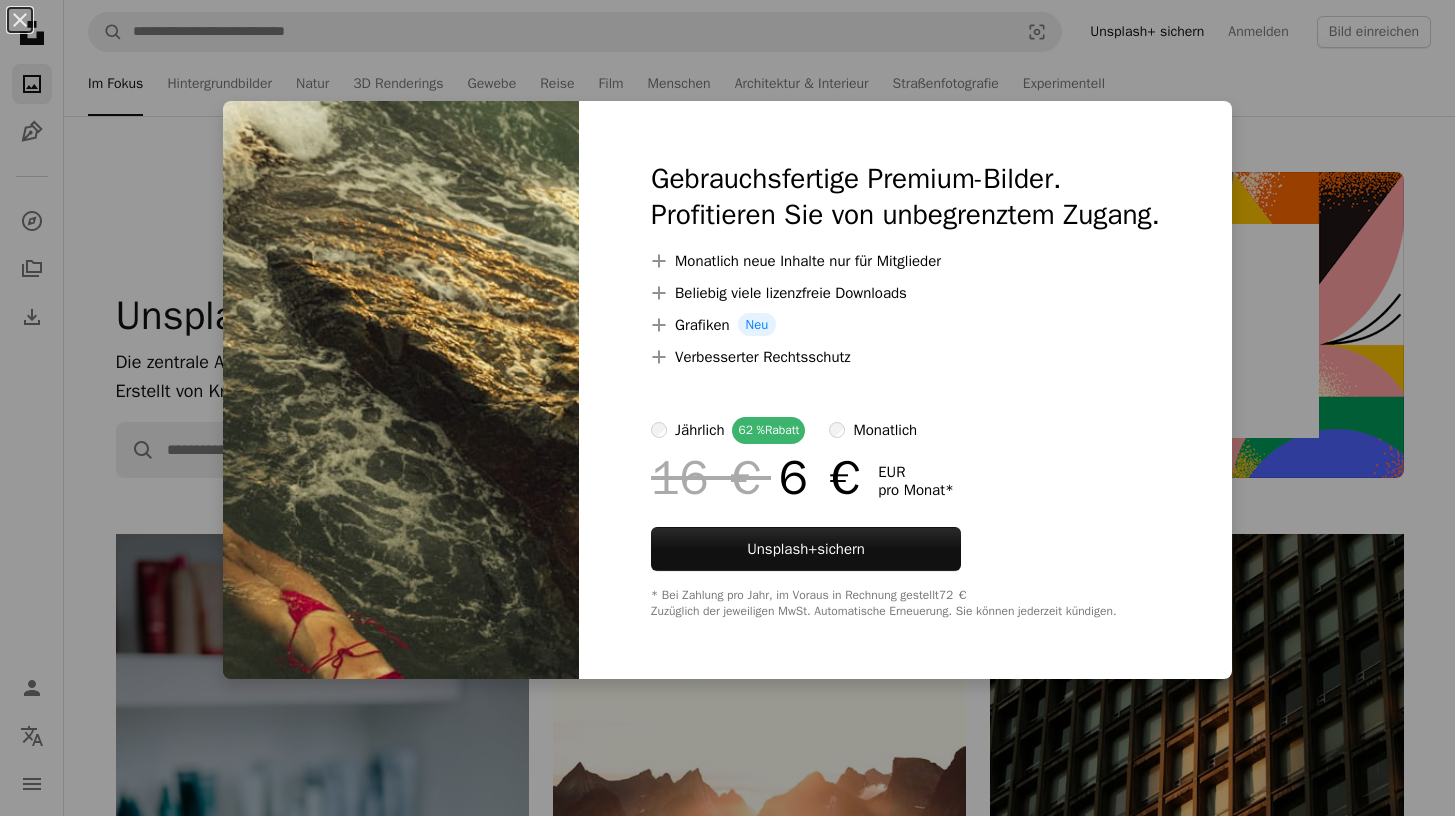 scroll, scrollTop: 1505, scrollLeft: 0, axis: vertical 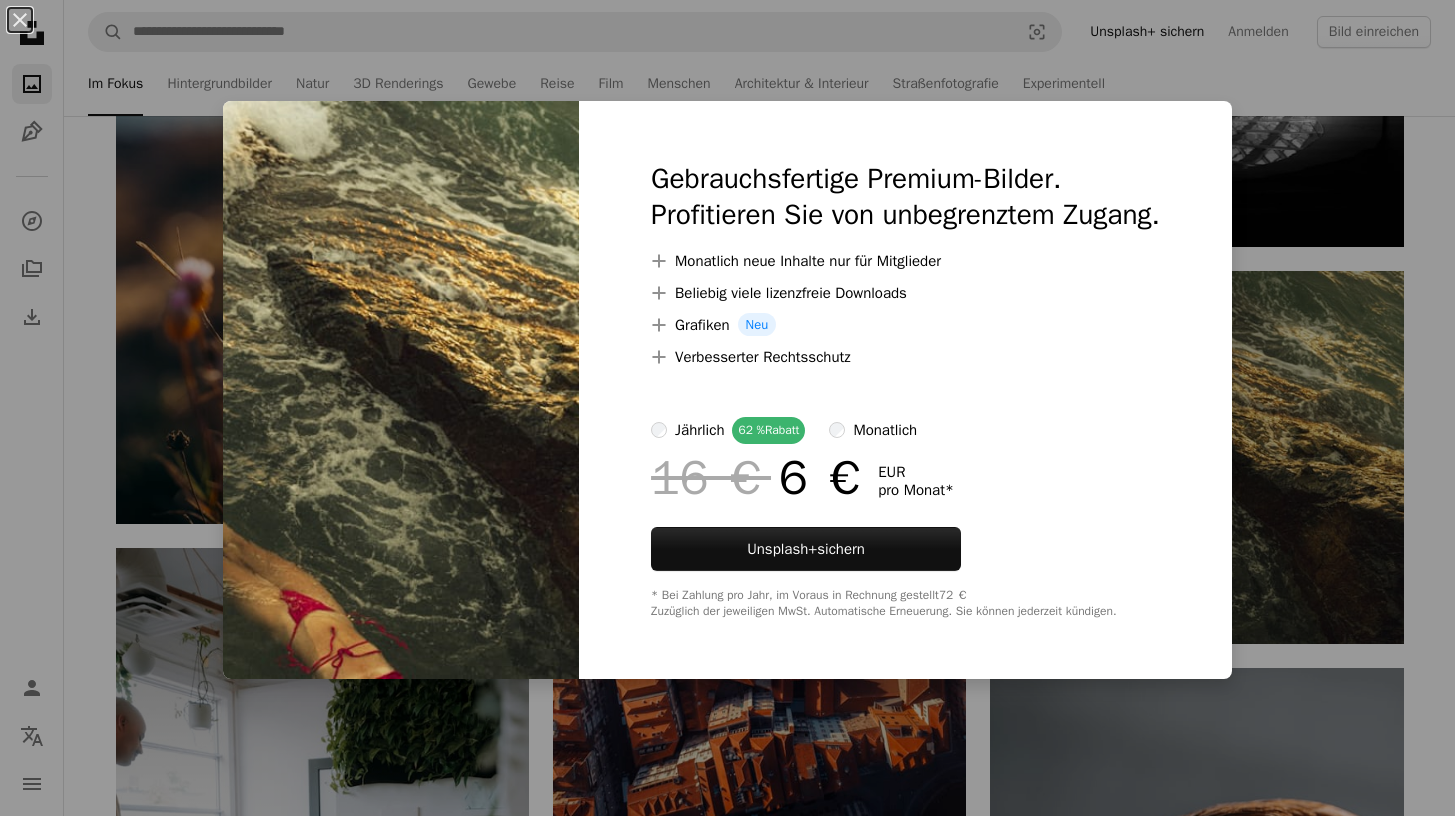click on "An X shape Gebrauchsfertige Premium-Bilder. Profitieren Sie von unbegrenztem Zugang. A plus sign Monatlich neue Inhalte nur für Mitglieder A plus sign Beliebig viele lizenzfreie Downloads A plus sign Grafiken  Neu A plus sign Verbesserter Rechtsschutz jährlich 62 %  Rabatt monatlich 16 €   6 € EUR pro Monat * Unsplash+  sichern * Bei Zahlung pro Jahr, im Voraus in Rechnung gestellt  72 € Zuzüglich der jeweiligen MwSt. Automatische Erneuerung. Sie können jederzeit kündigen." at bounding box center [727, 408] 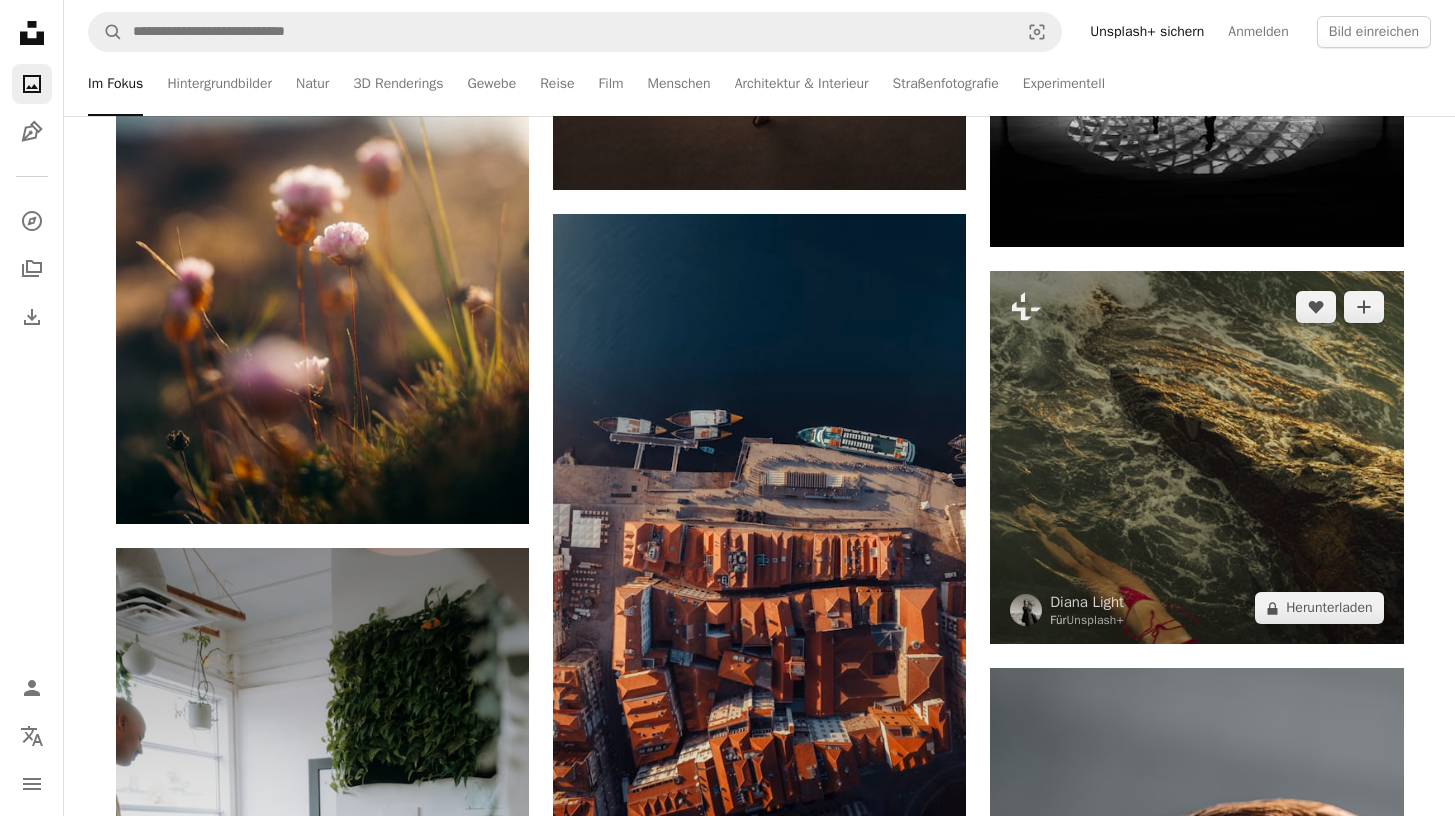 click at bounding box center [1196, 458] 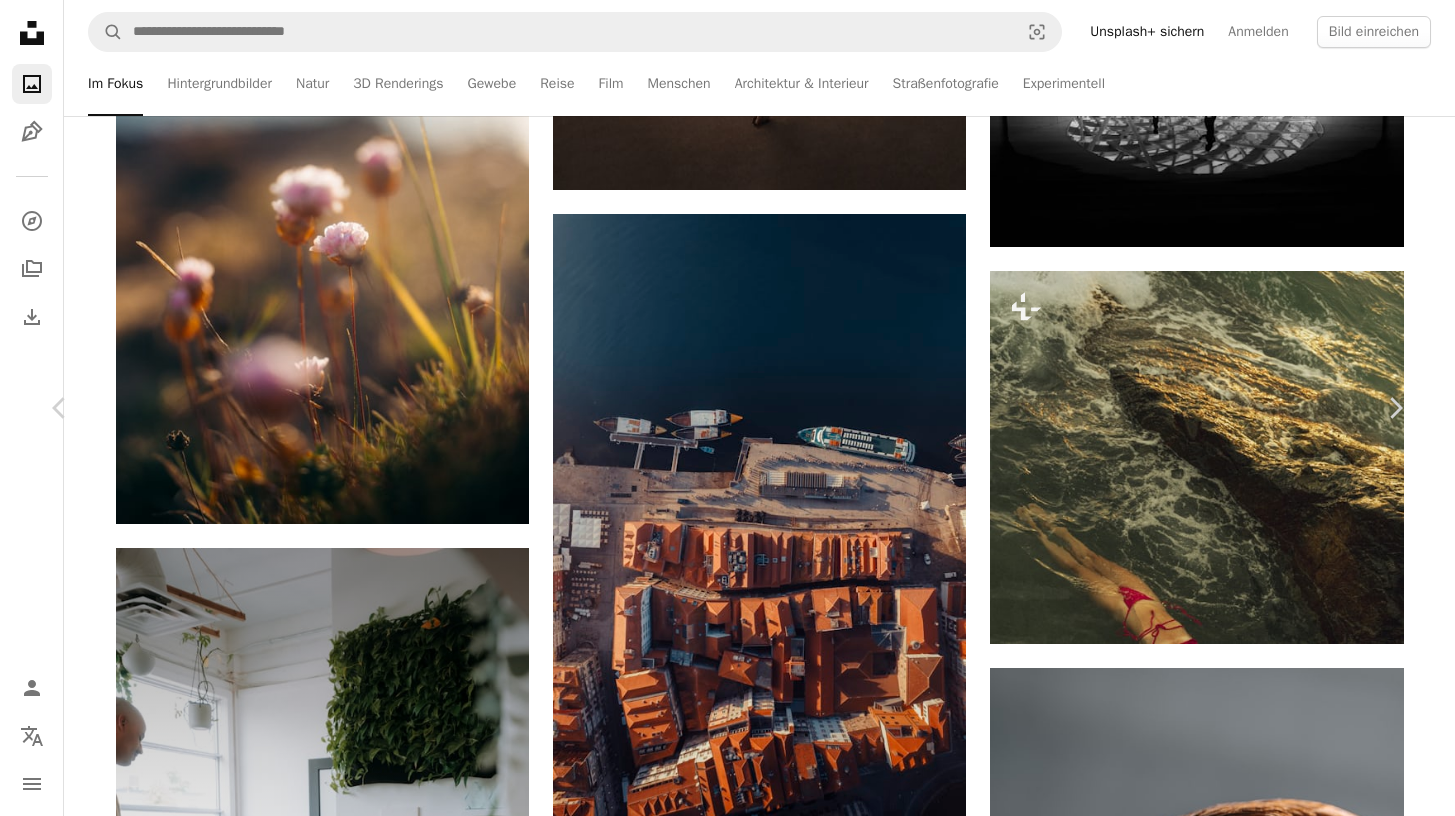 click on "Diana Light" at bounding box center [221, 3139] 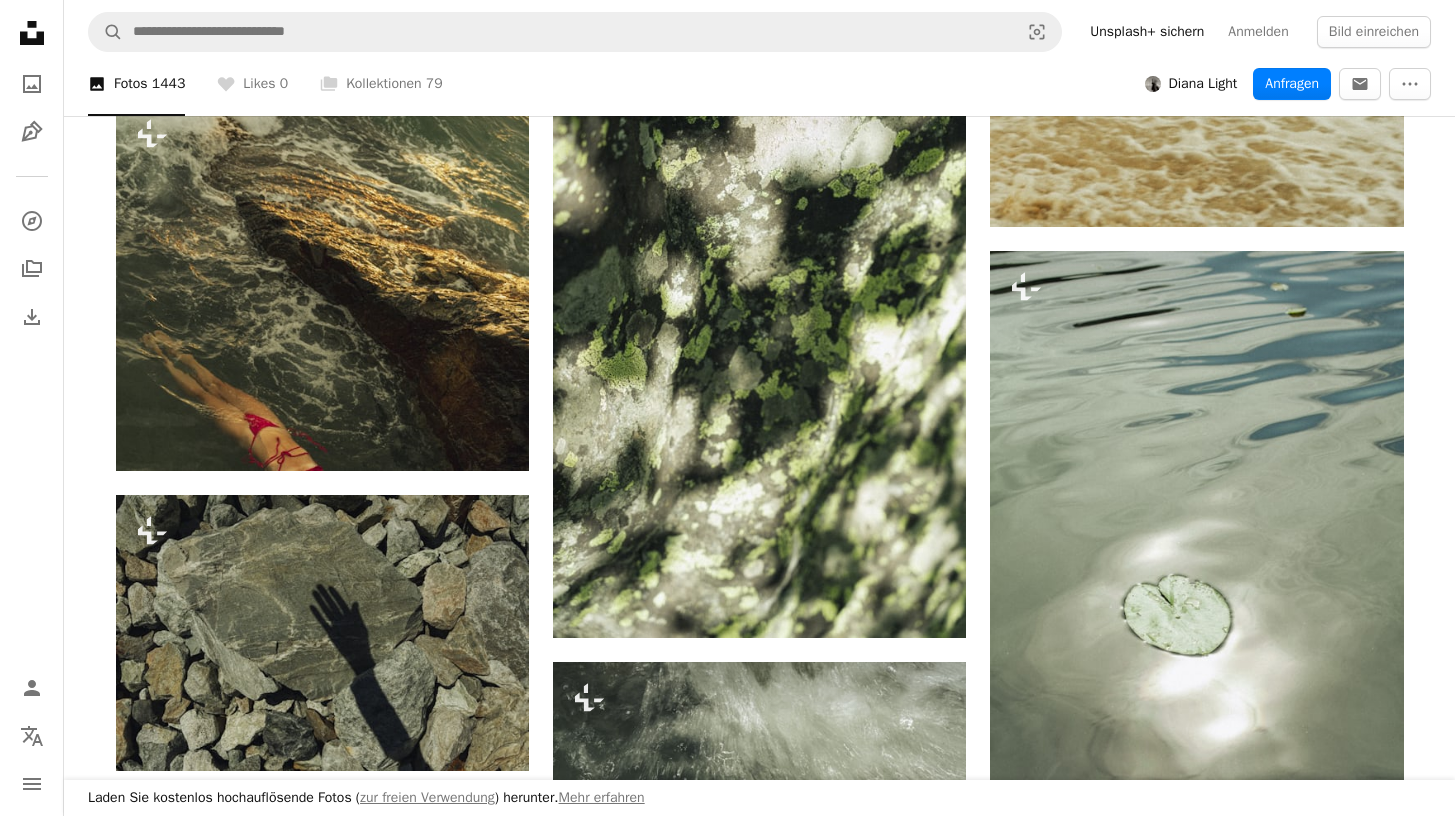 scroll, scrollTop: 2124, scrollLeft: 0, axis: vertical 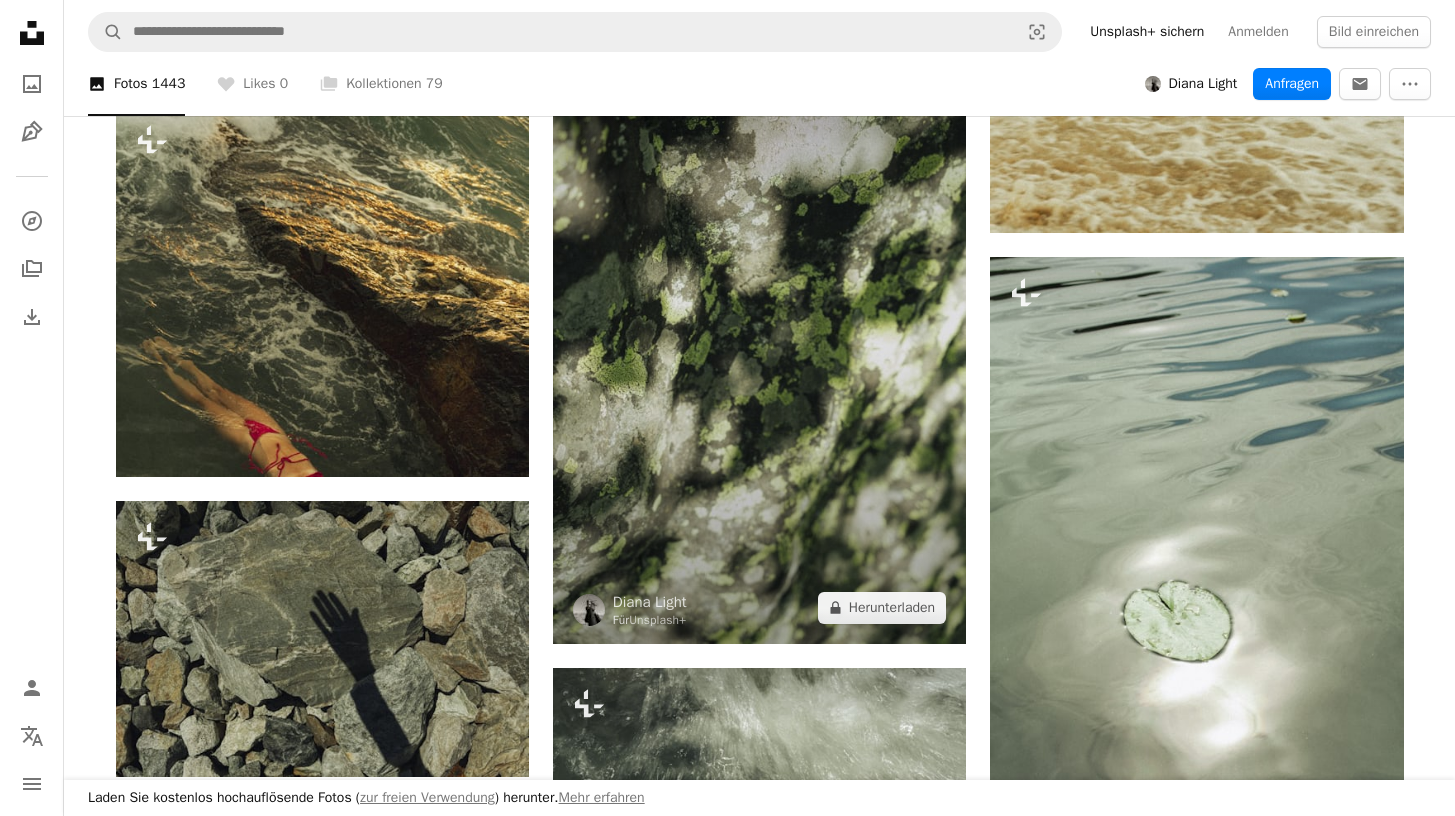 click at bounding box center (759, 334) 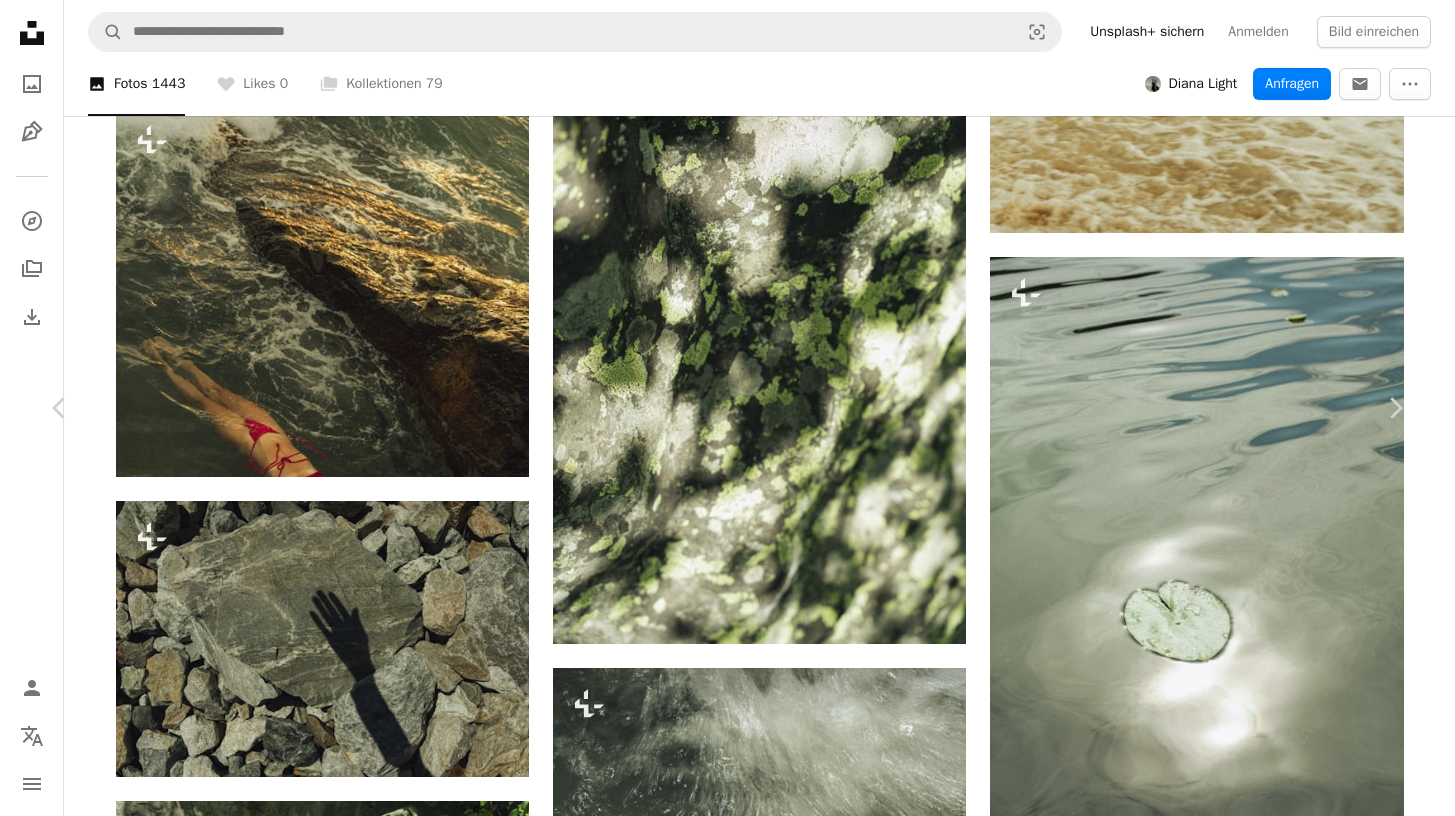 click at bounding box center [719, 2684] 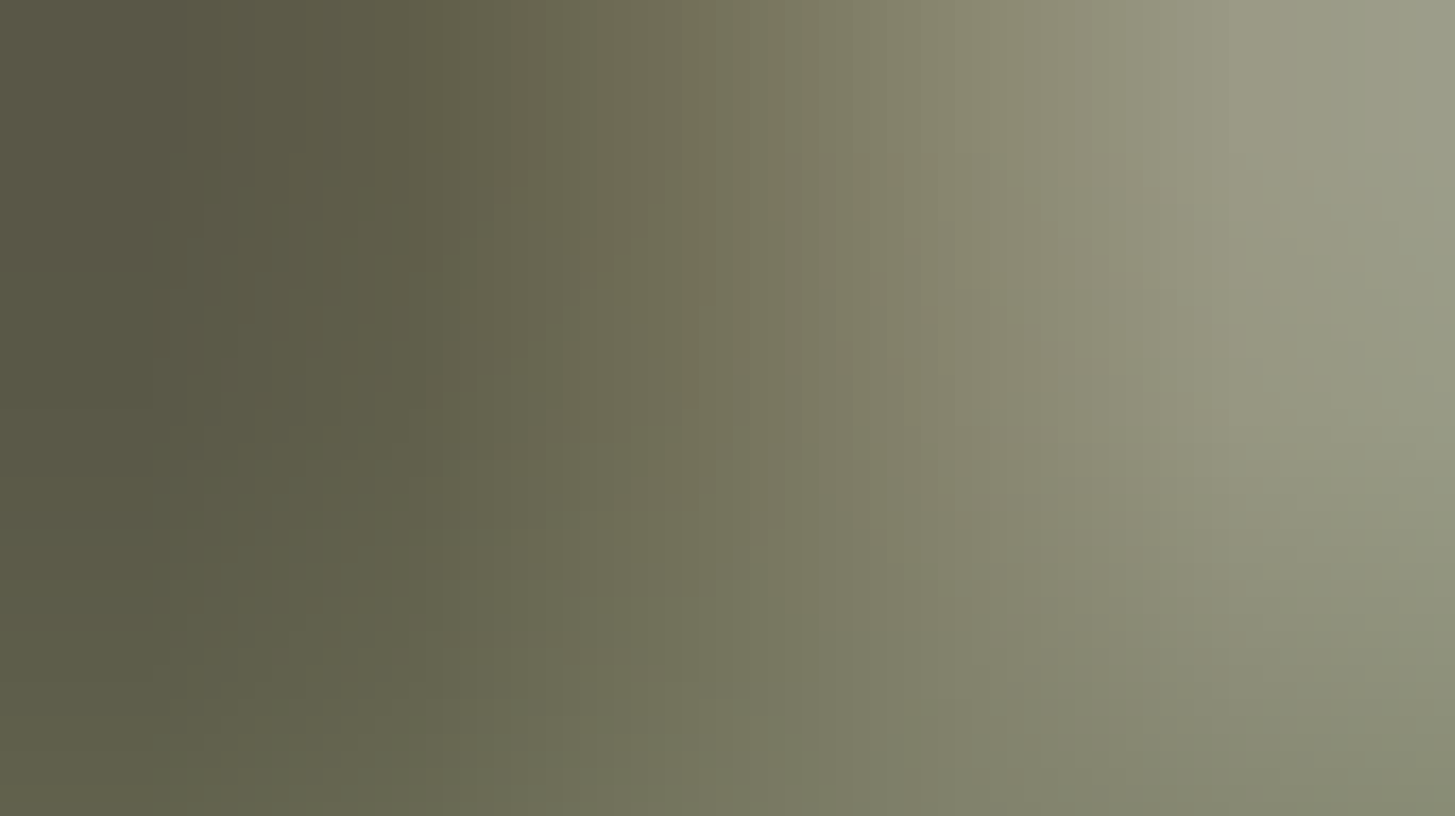 scroll, scrollTop: 685, scrollLeft: 0, axis: vertical 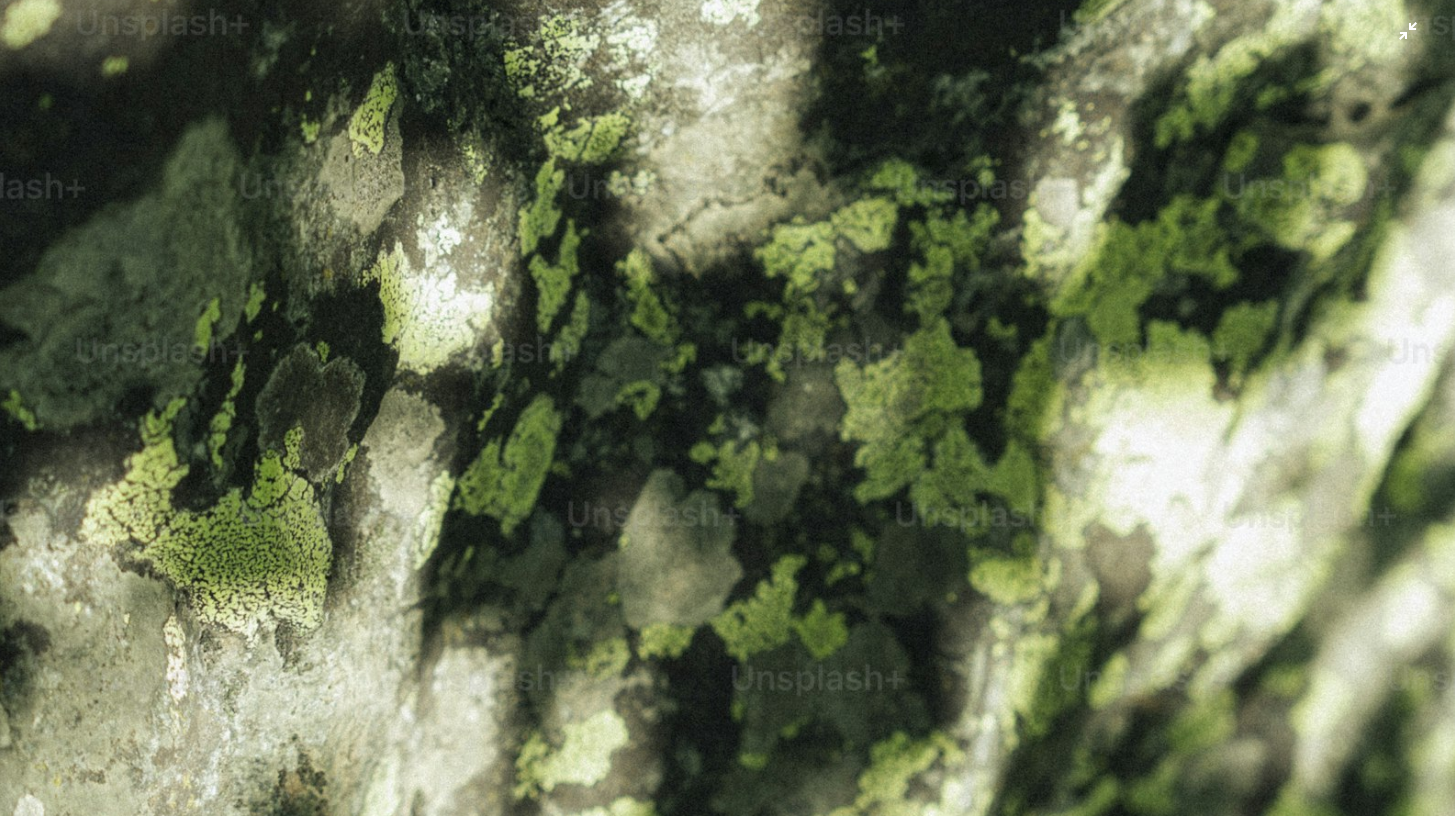 click at bounding box center [727, 407] 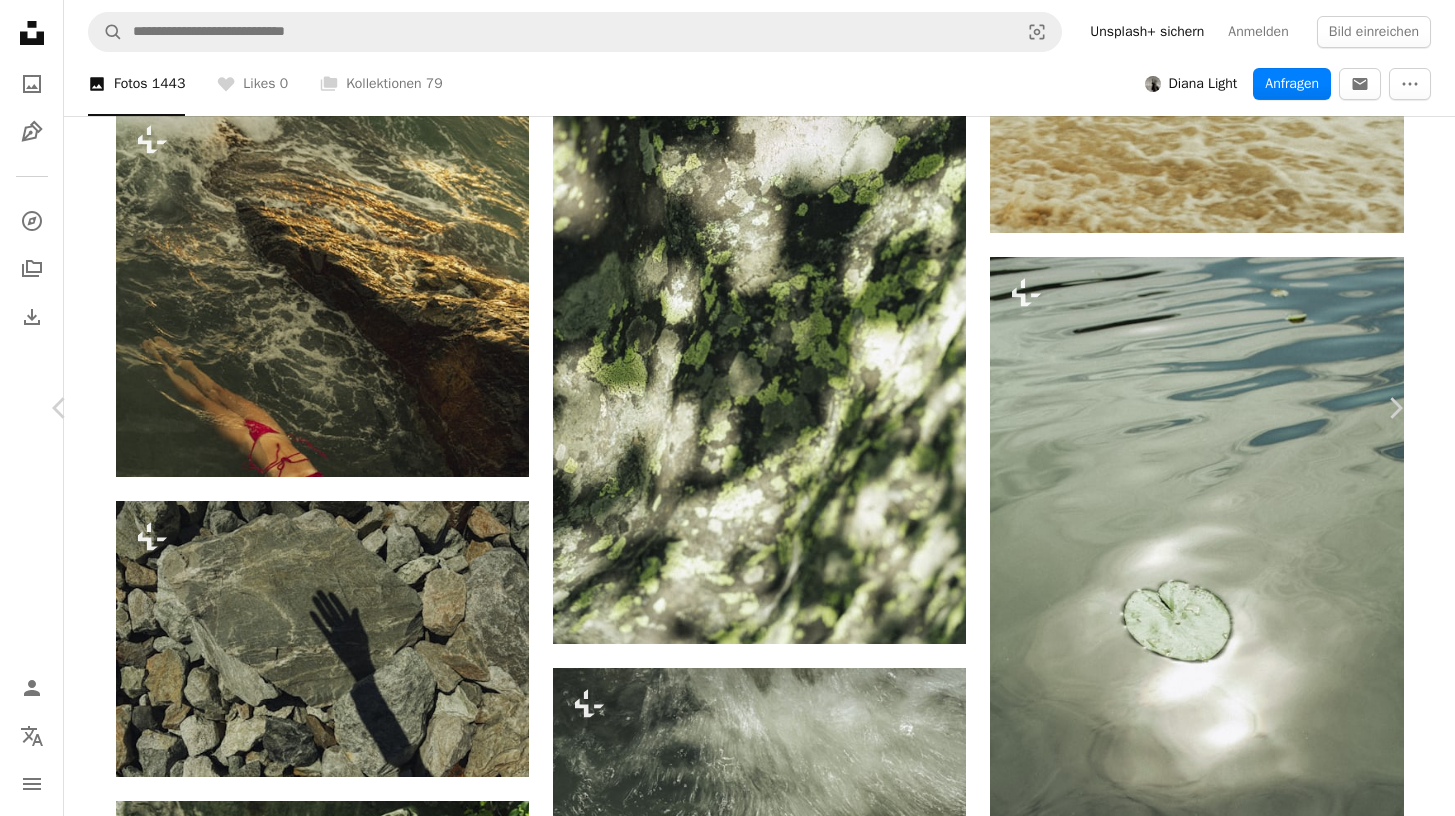 click 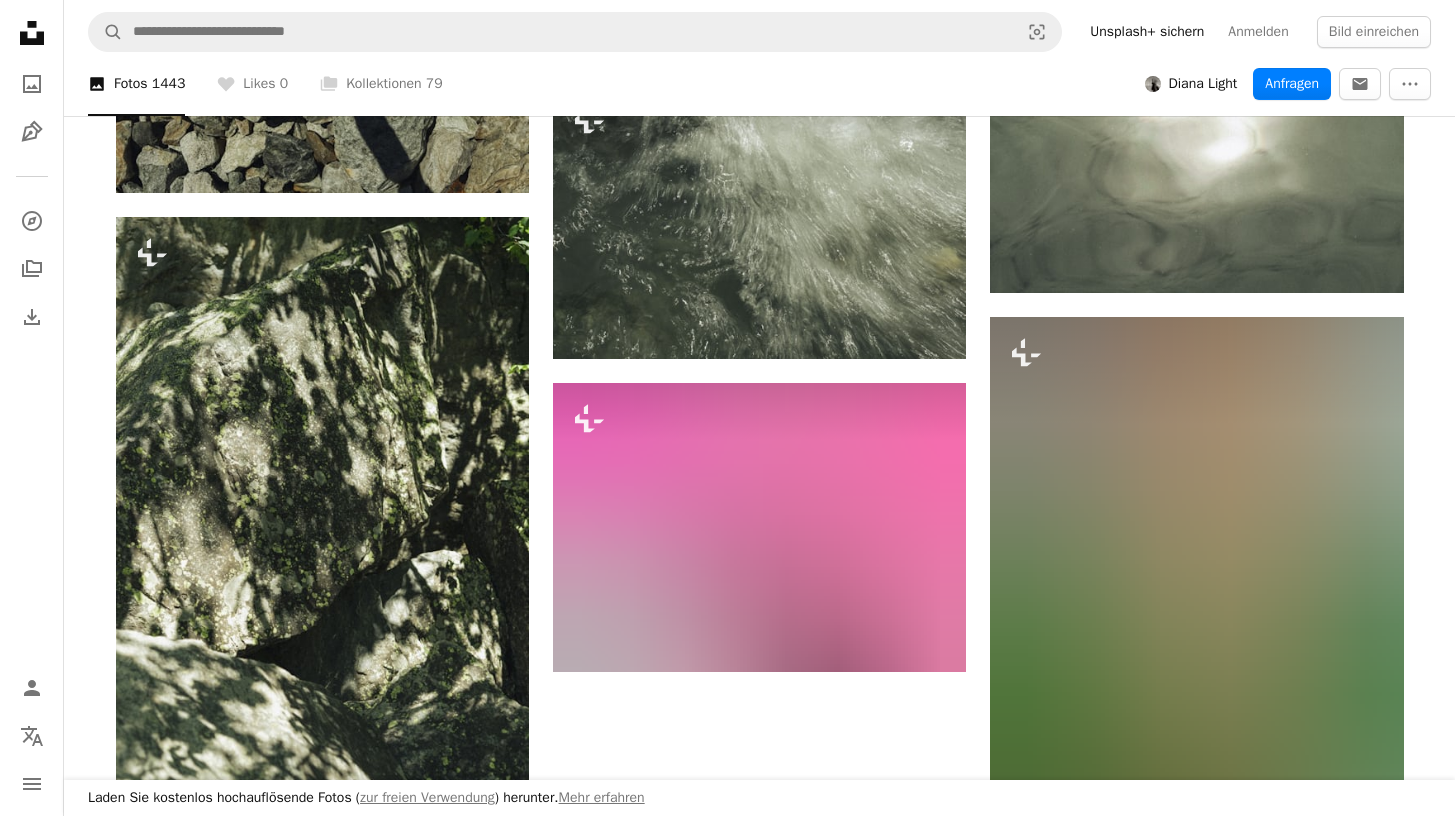 scroll, scrollTop: 2710, scrollLeft: 0, axis: vertical 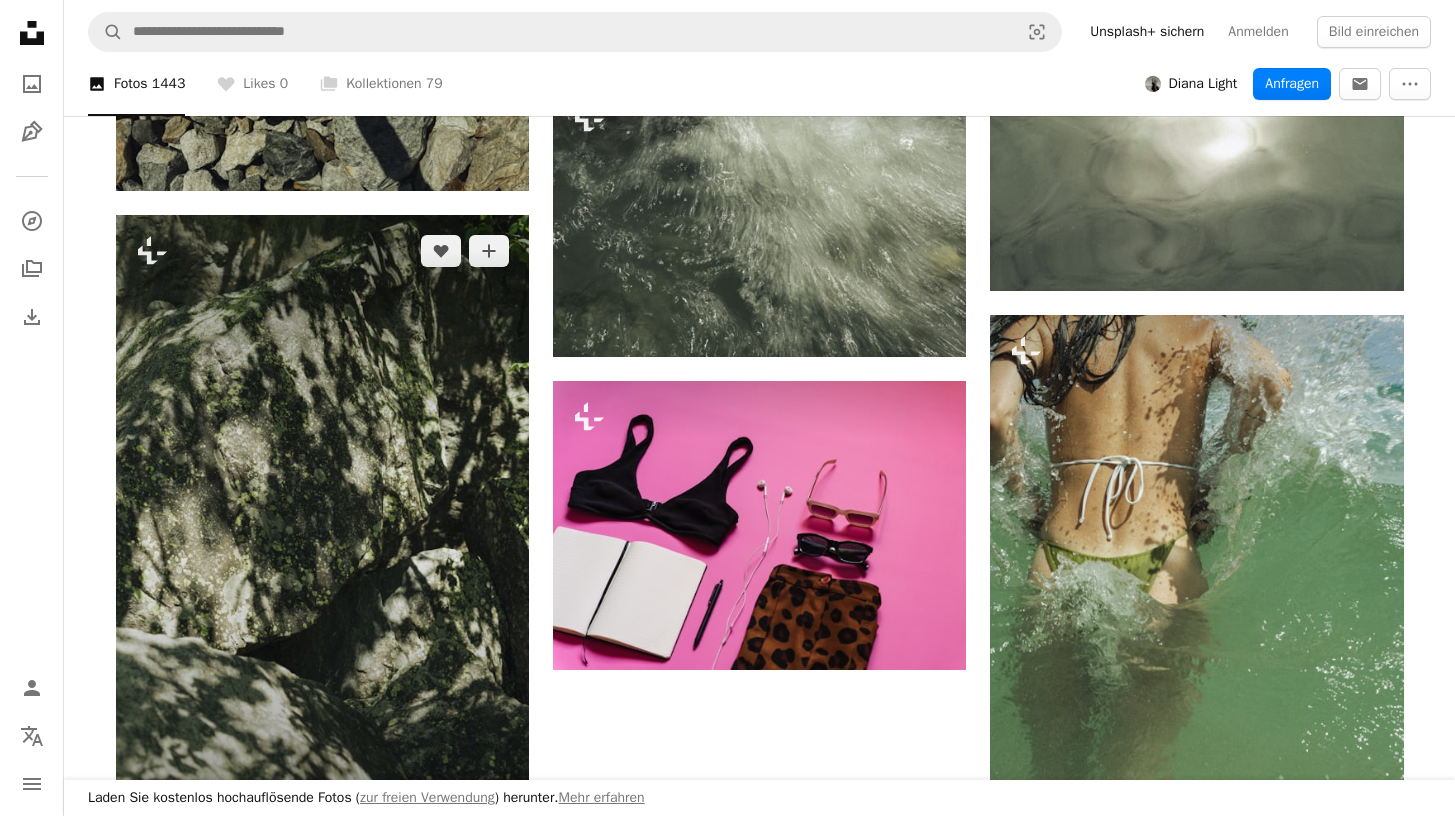 click at bounding box center [322, 525] 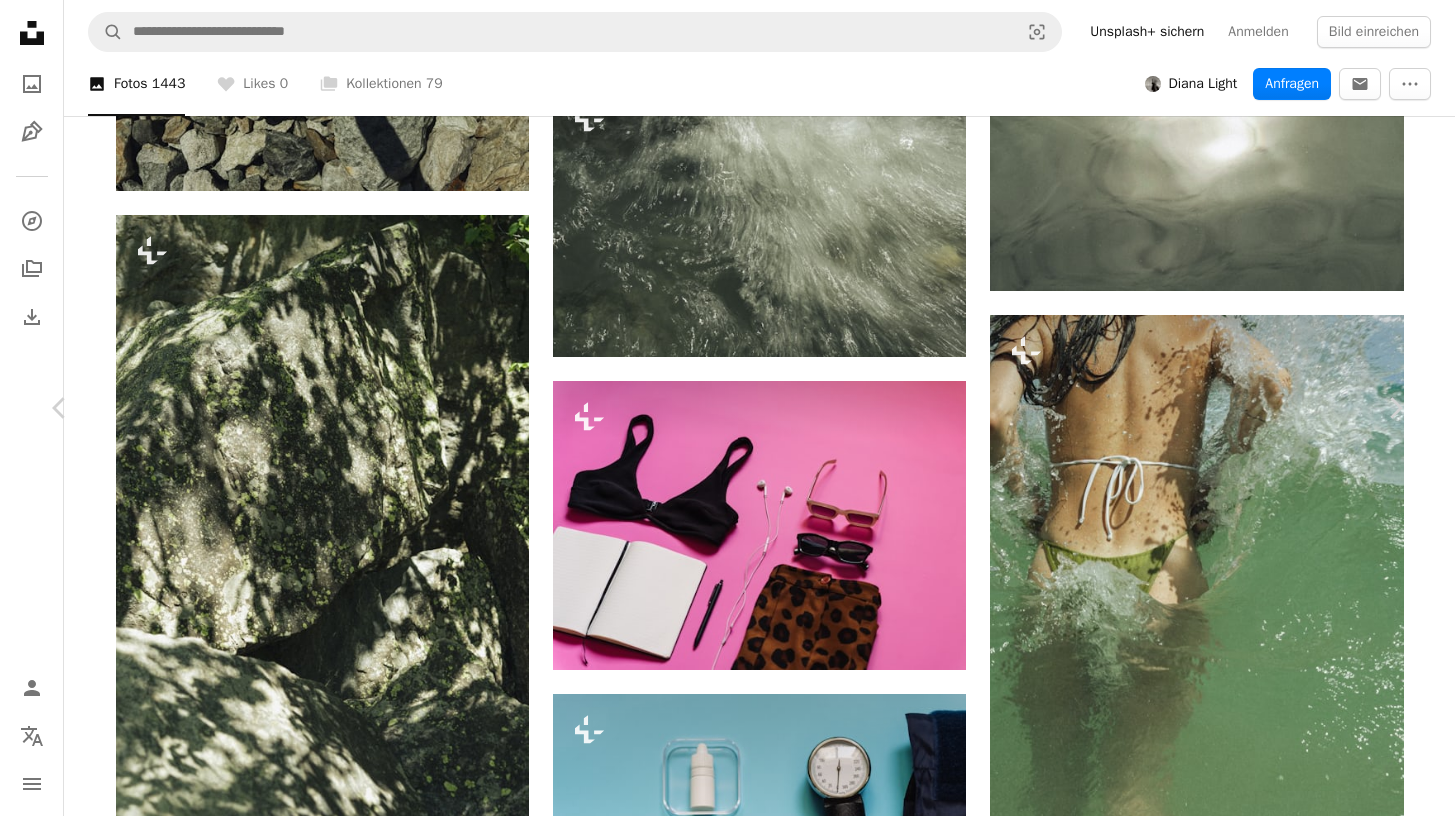 click on "Teilen" at bounding box center (1216, 4157) 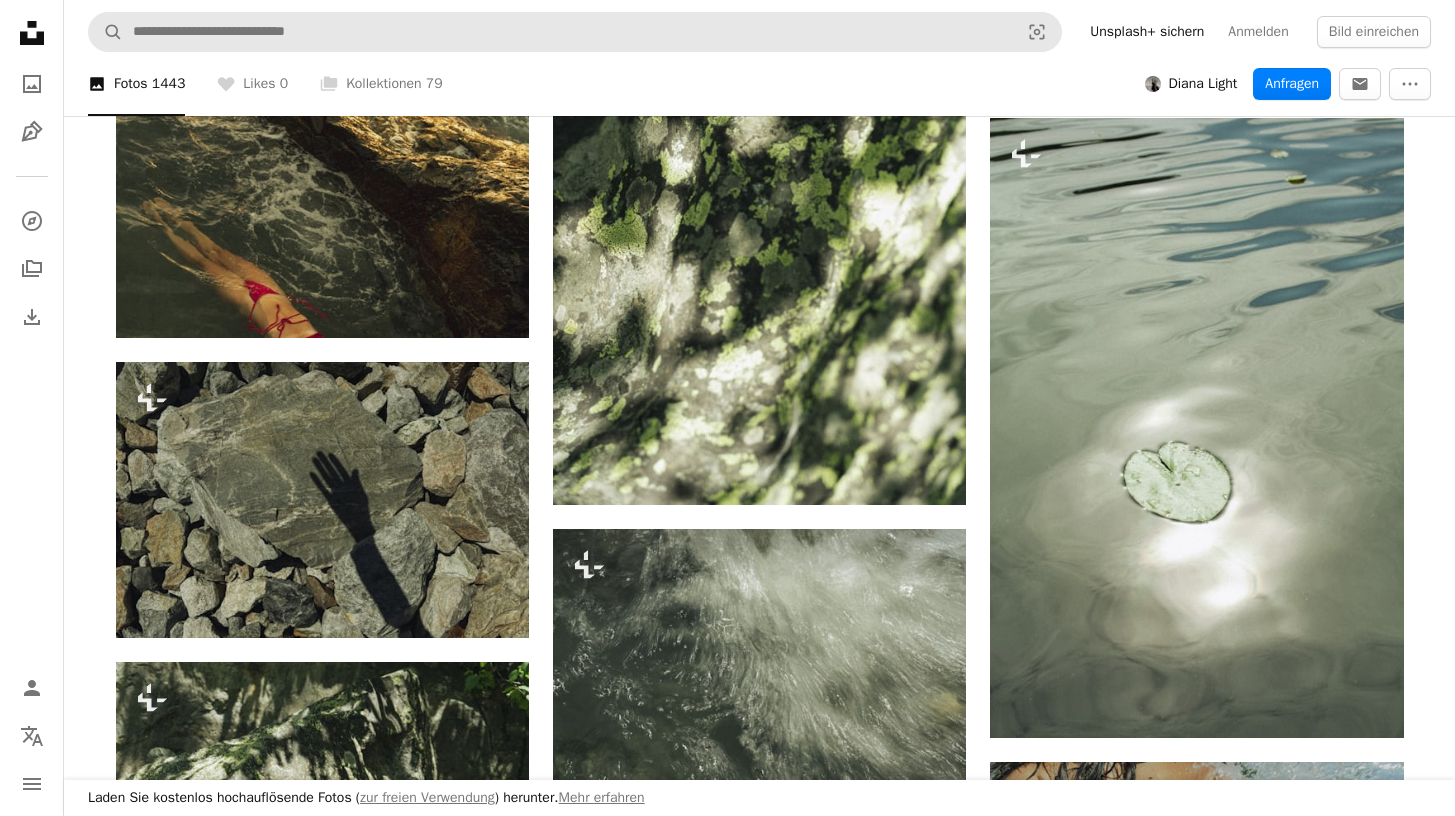 scroll, scrollTop: 2210, scrollLeft: 0, axis: vertical 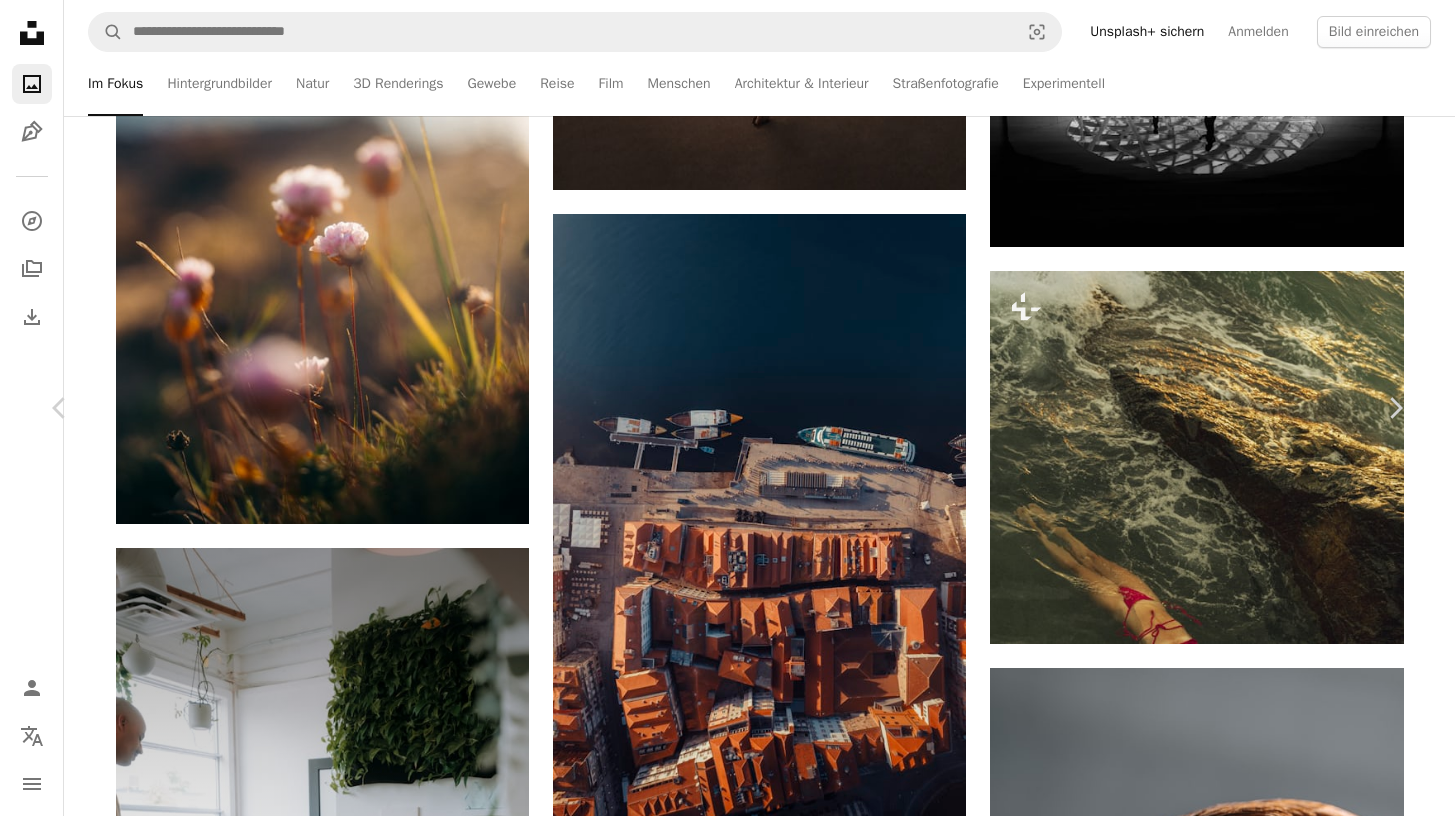 click on "An X shape Chevron left Chevron right [FIRST] [LAST] Für  Unsplash+ A heart A plus sign Bild bearbeiten   Plus sign for Unsplash+ A lock   Herunterladen Zoom in Veröffentlicht in Fotos A forward-right arrow Teilen More Actions A map marker Sri Lanka Calendar outlined Veröffentlicht  vor 2 Tagen Camera SONY, ILCE-7C Safety Lizenziert unter der  Unsplash+ Lizenz Schwimmen draußen Felsen Elemente Element Natürliche Welt Sri Lanka Hintergrundmotive Aus dieser Serie Chevron right Plus sign for Unsplash+ Plus sign for Unsplash+ Plus sign for Unsplash+ Plus sign for Unsplash+ Plus sign for Unsplash+ Plus sign for Unsplash+ Plus sign for Unsplash+ Plus sign for Unsplash+ Ähnliche Bilder Plus sign for Unsplash+ A heart A plus sign [FIRST] [LAST] Für  Unsplash+ A lock   Herunterladen Plus sign for Unsplash+ A heart A plus sign [FIRST] [LAST] Für  Unsplash+ A lock   Herunterladen Plus sign for Unsplash+ A heart A plus sign [FIRST] [LAST] Für  Unsplash+ A lock   Herunterladen Plus sign for Unsplash+ A heart" at bounding box center [727, 3508] 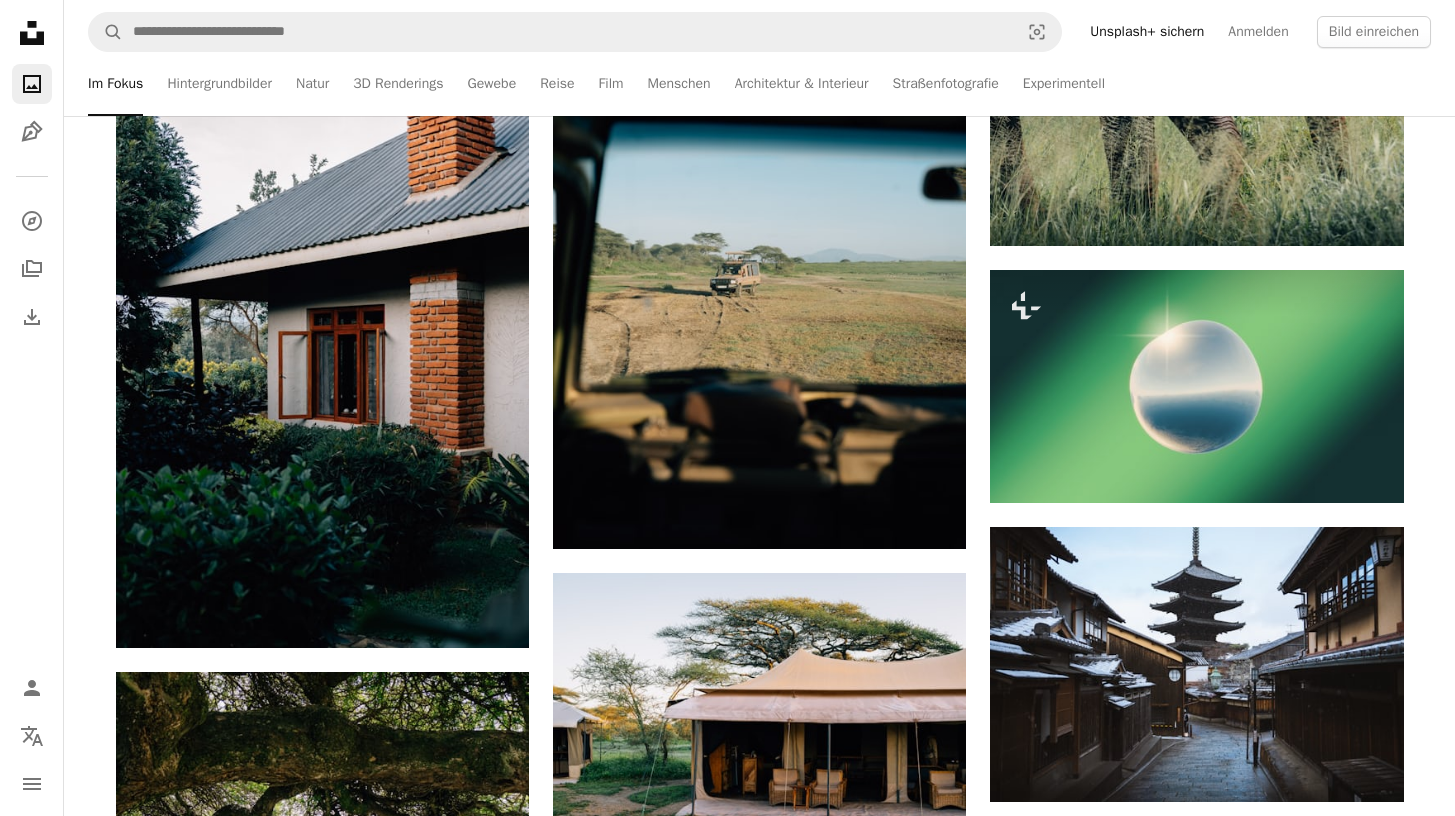 scroll, scrollTop: 11115, scrollLeft: 0, axis: vertical 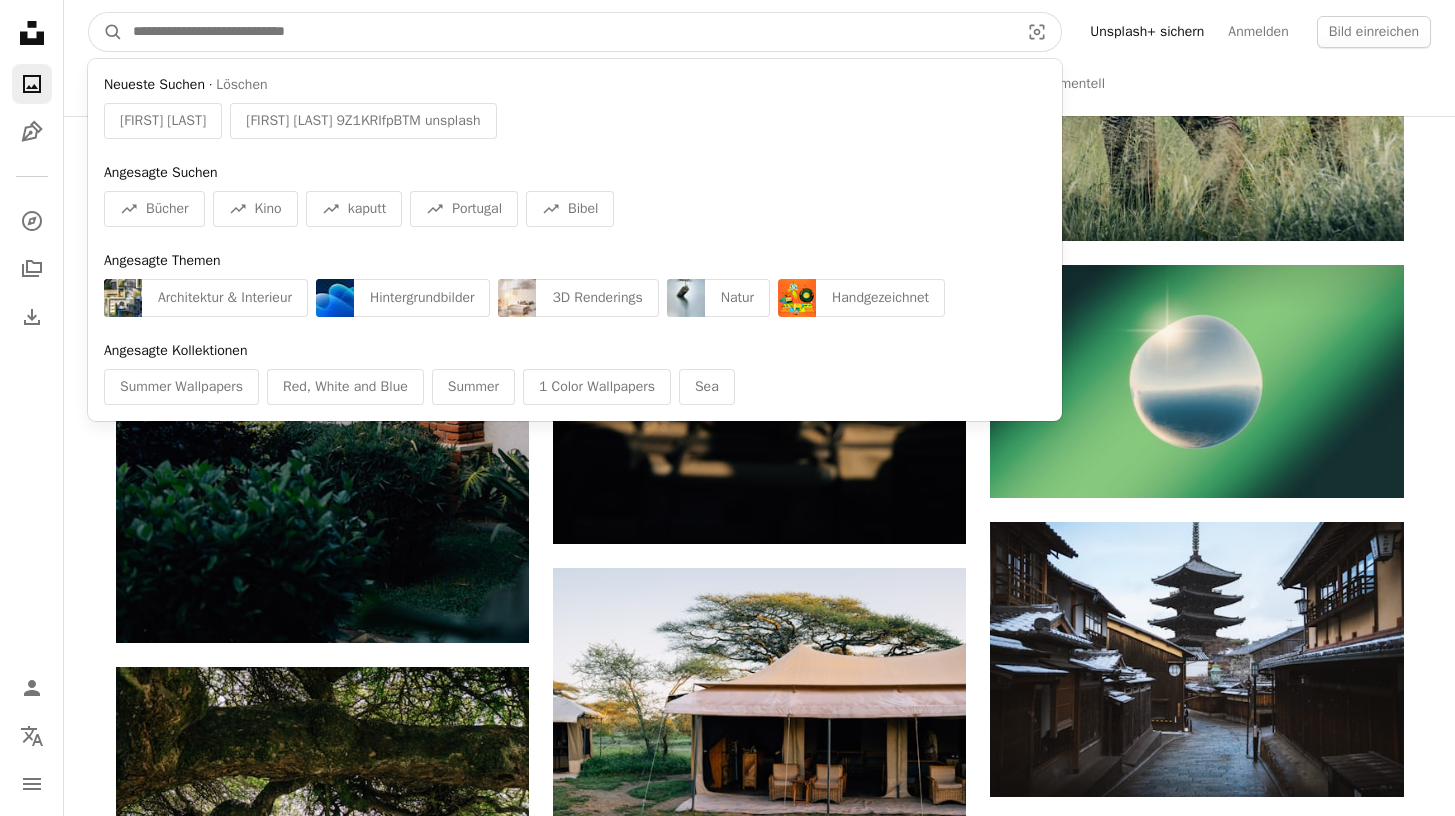 click at bounding box center (568, 32) 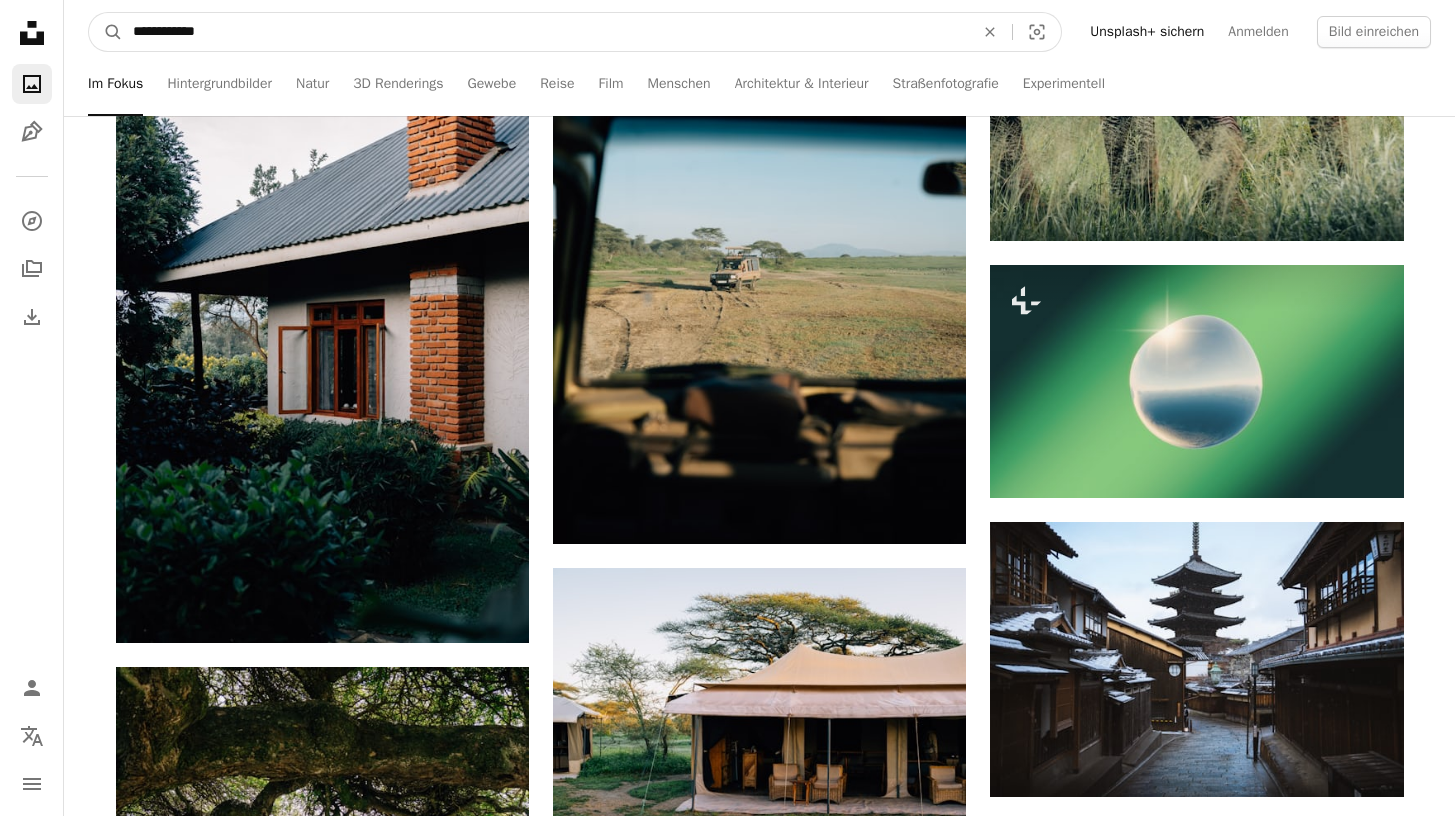 type on "**********" 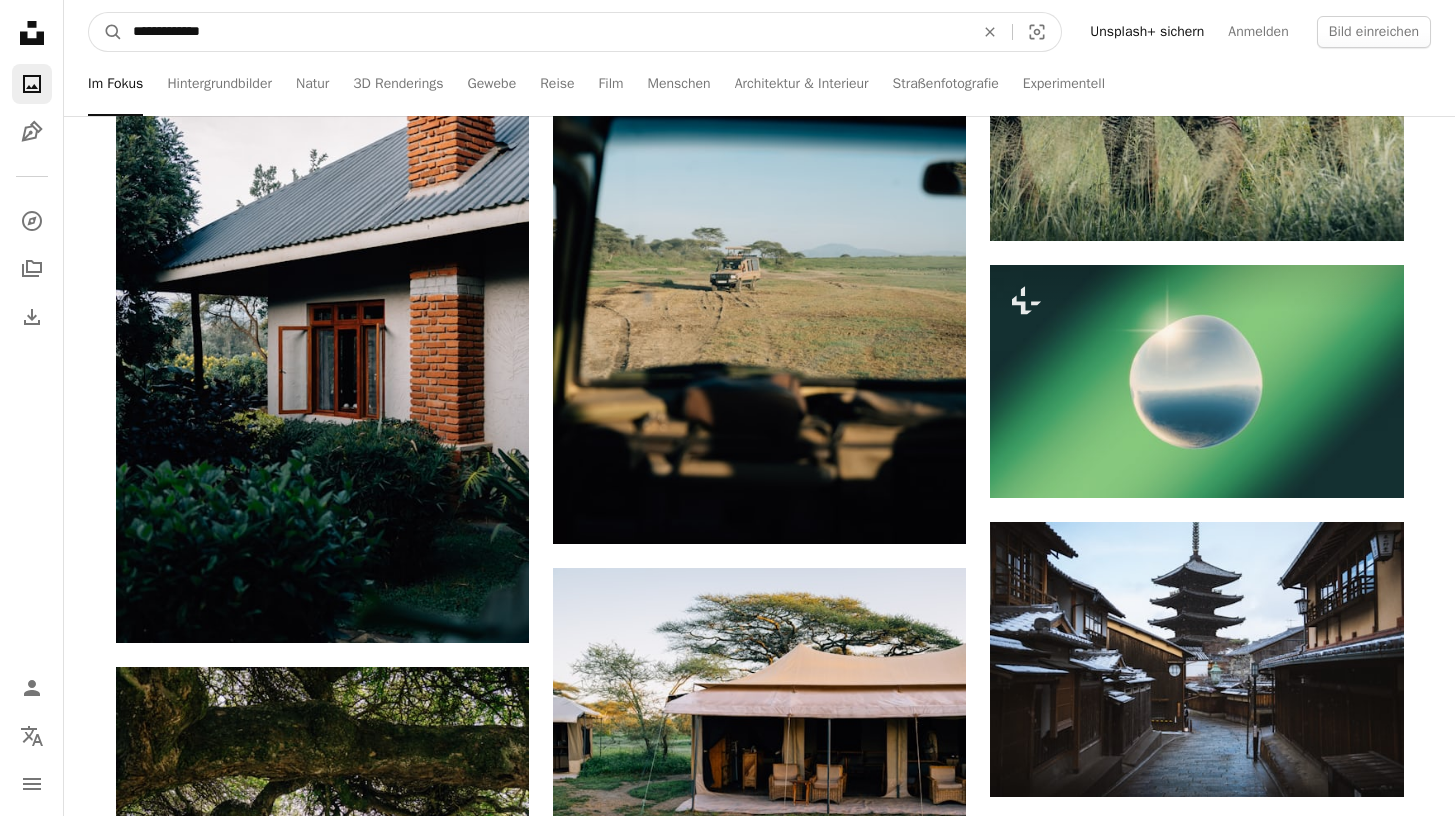 click on "A magnifying glass" at bounding box center (106, 32) 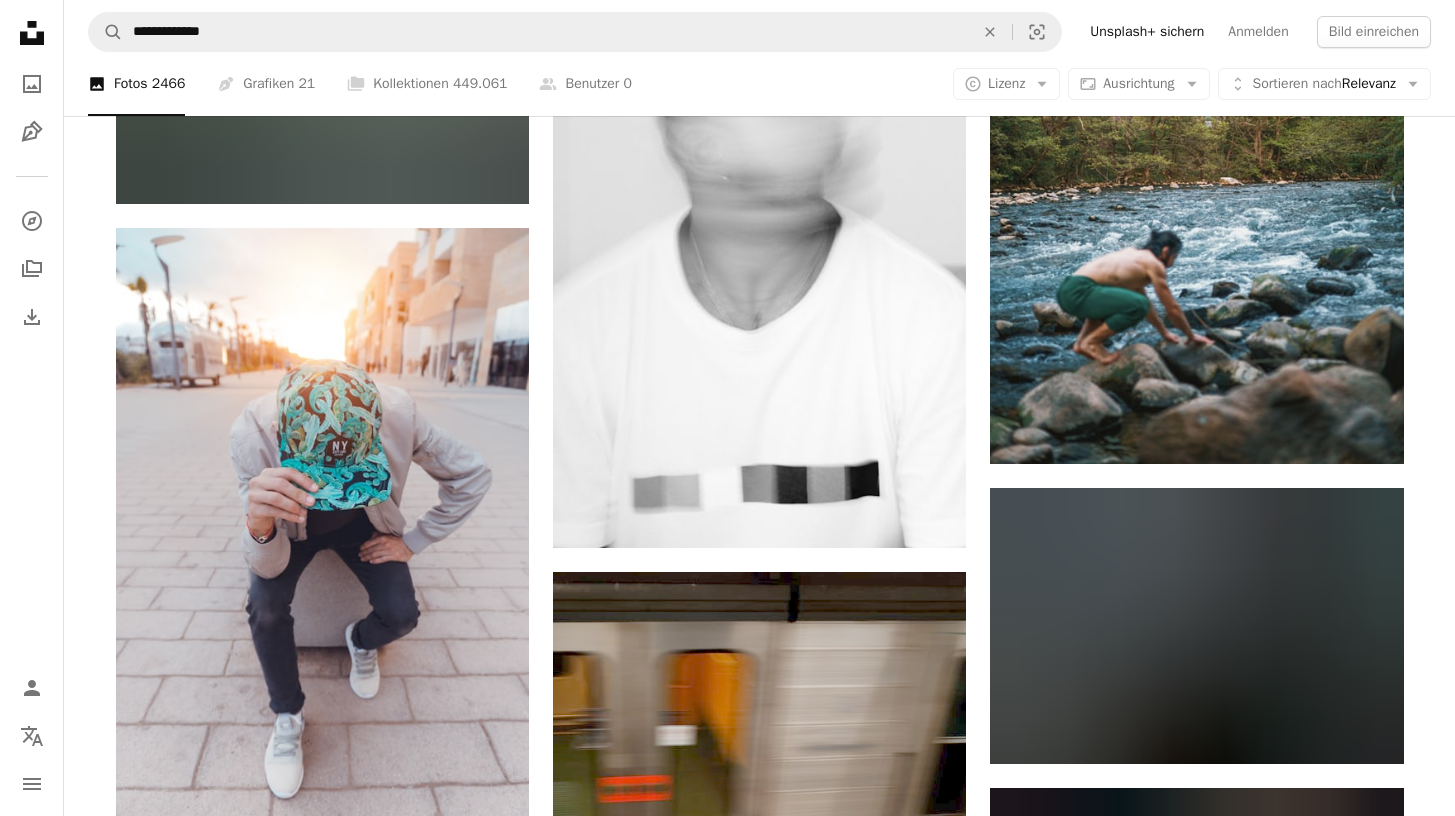 scroll, scrollTop: 994, scrollLeft: 0, axis: vertical 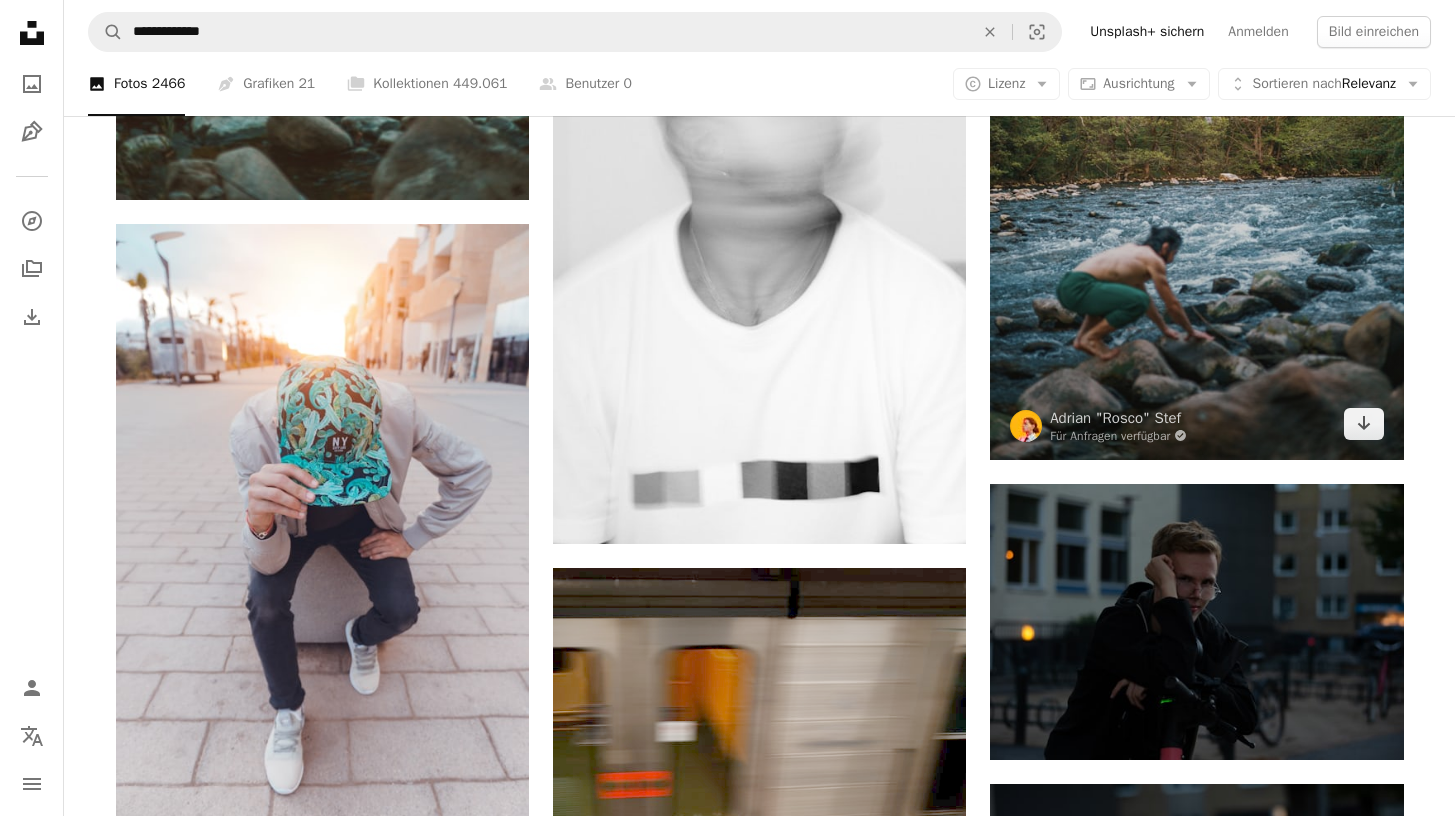 click at bounding box center (1196, 150) 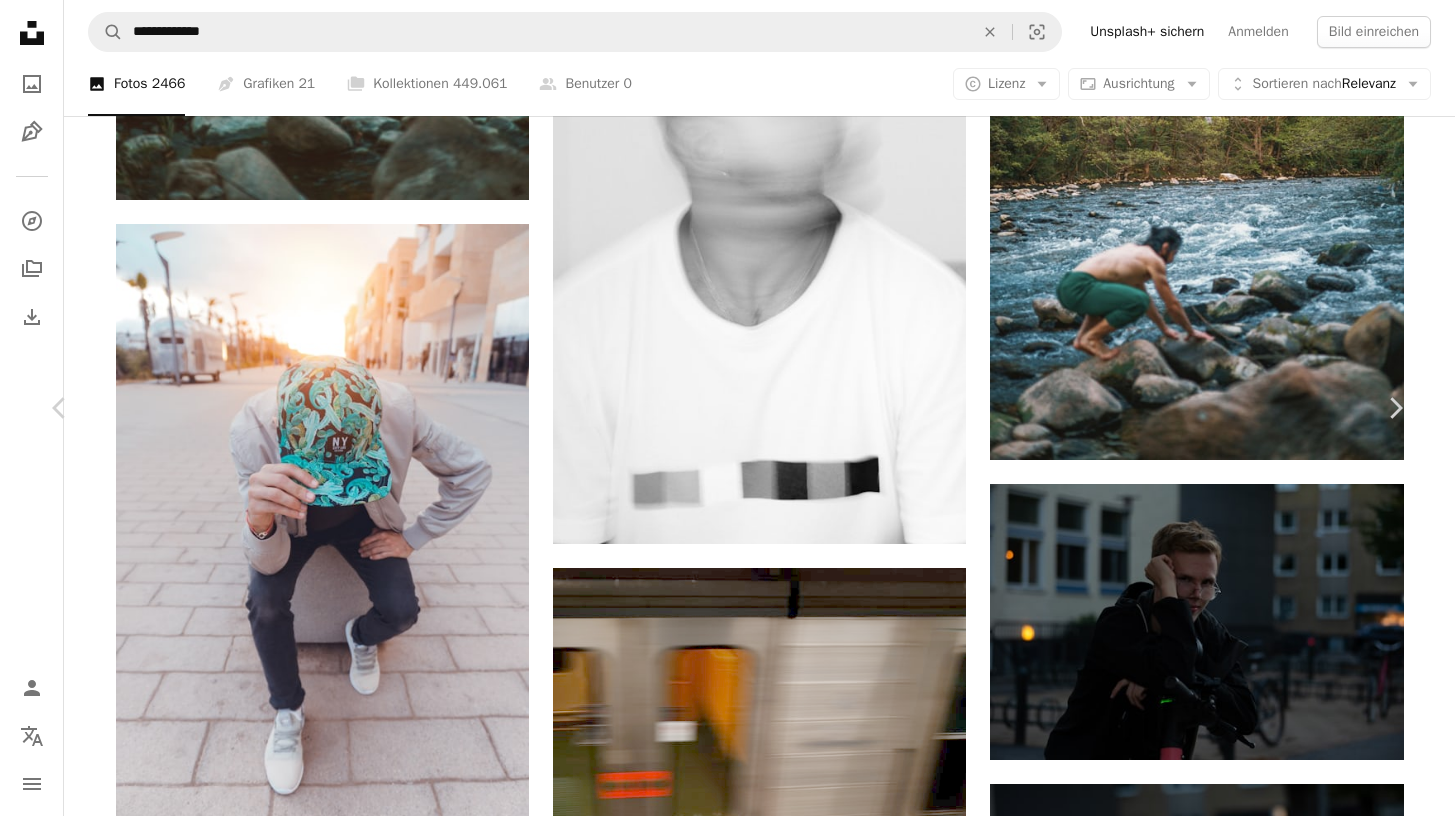 click on "Kostenlos herunterladen" at bounding box center (1174, 4578) 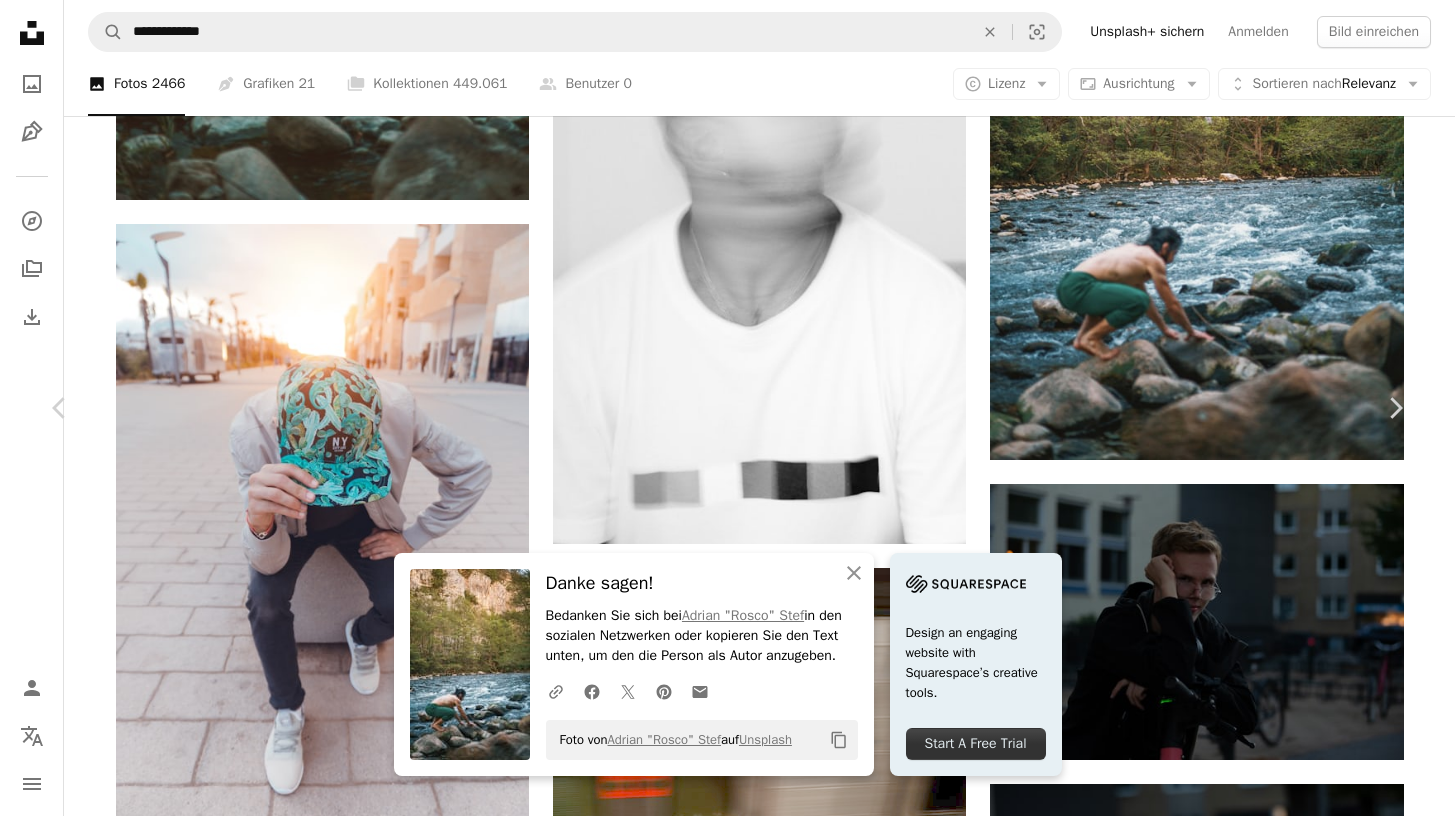 click on "Zoom in" at bounding box center [720, 4939] 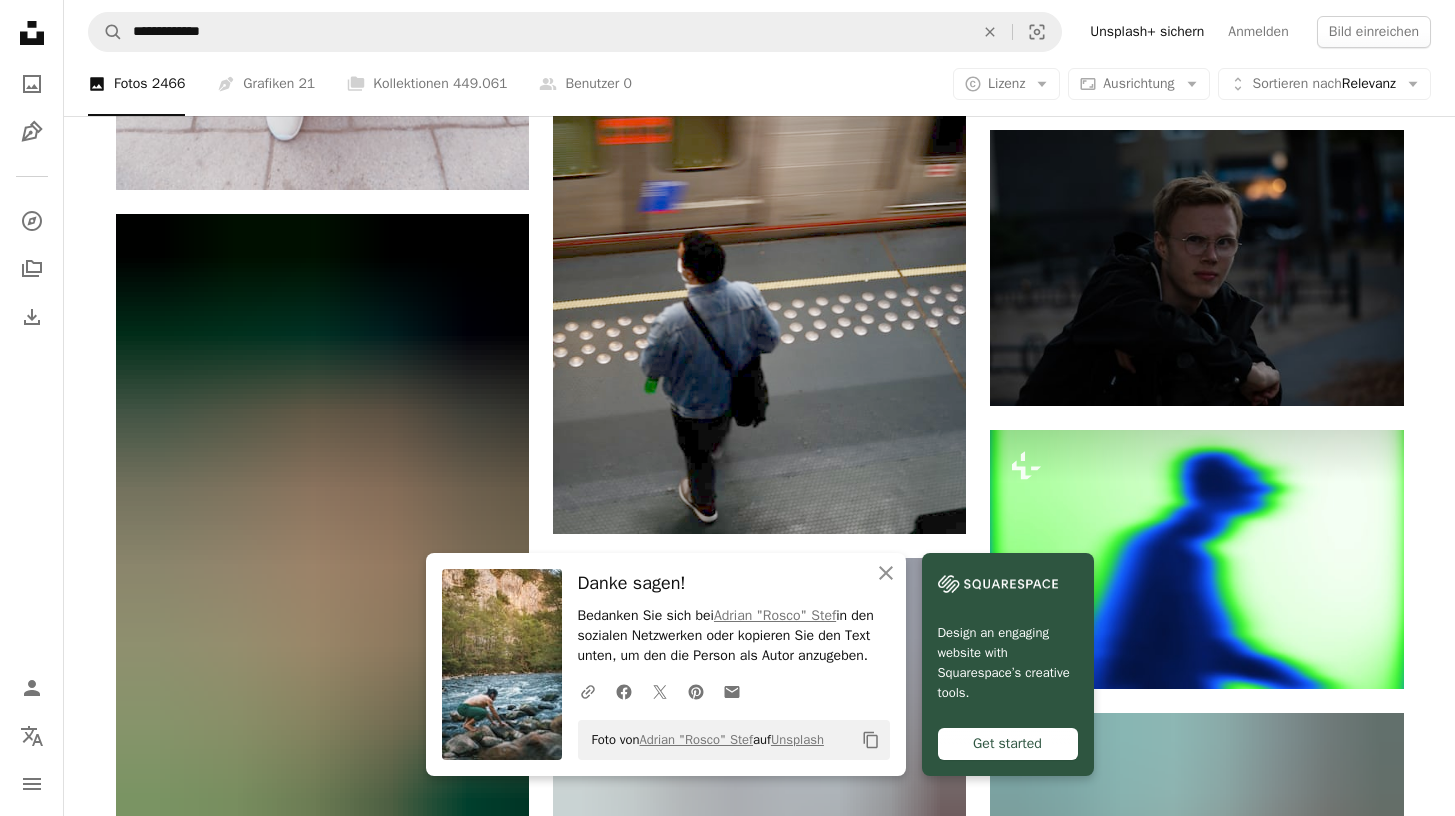 scroll, scrollTop: 1650, scrollLeft: 0, axis: vertical 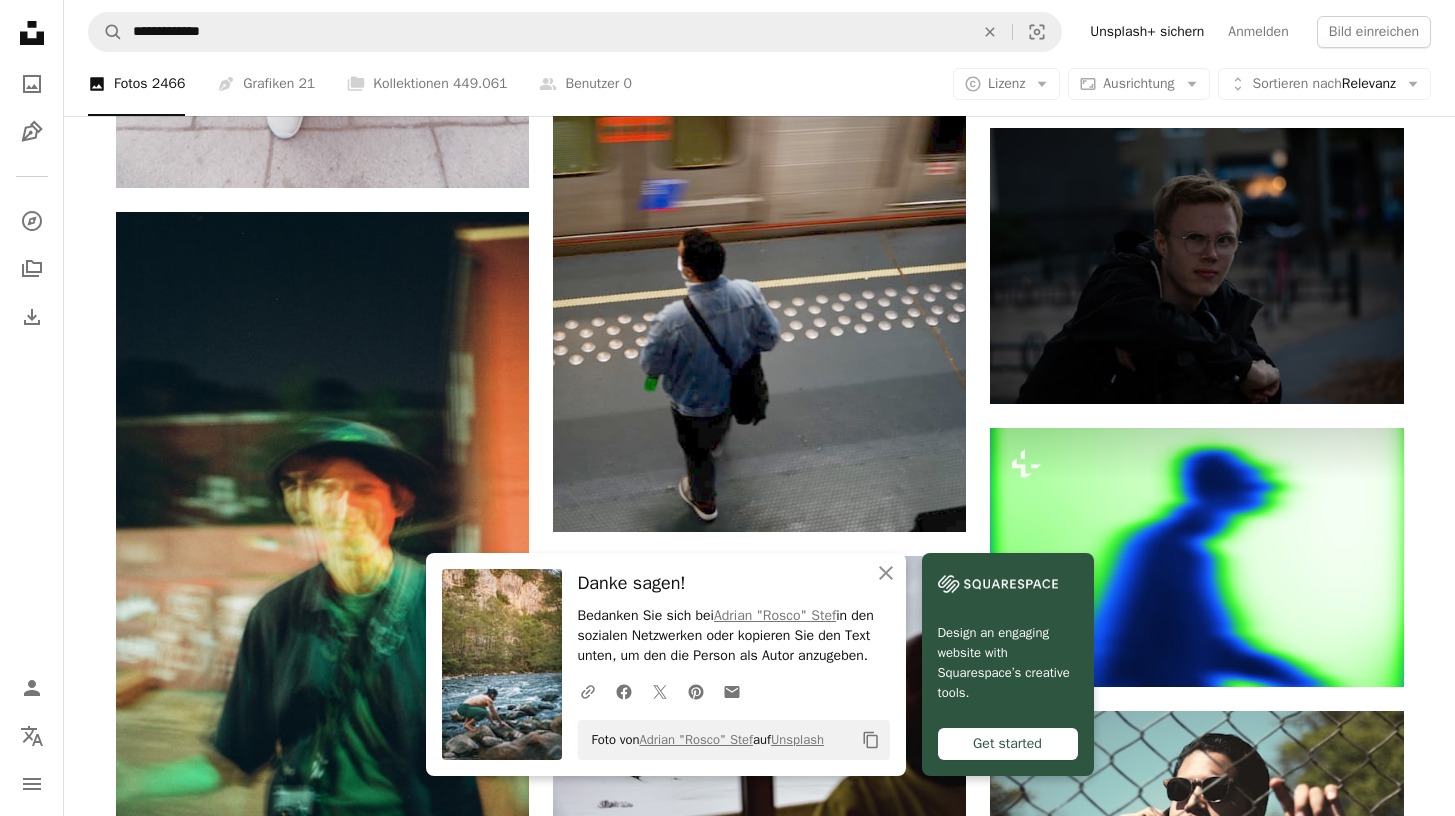 click on "Plus sign for Unsplash+ A heart A plus sign [FIRST] [LAST] Für  Unsplash+ A lock   Herunterladen A heart A plus sign [FIRST] [LAST] Für Anfragen verfügbar A checkmark inside of a circle Arrow pointing down A heart A plus sign [FIRST] [LAST] Für Anfragen verfügbar A checkmark inside of a circle Arrow pointing down A heart A plus sign [FIRST] [LAST] Für Anfragen verfügbar A checkmark inside of a circle Arrow pointing down A heart A plus sign [FIRST] [LAST] Für Anfragen verfügbar A checkmark inside of a circle Arrow pointing down A heart A plus sign [FIRST] [LAST] Arrow pointing down A heart A plus sign [FIRST] [LAST] Für Anfragen verfügbar A checkmark inside of a circle Arrow pointing down Plus sign for Unsplash+ A heart A plus sign [FIRST] [LAST] Für  Unsplash+ A lock   Herunterladen A heart A plus sign Boring Eyes Arrow pointing down A heart A plus sign [FIRST] [LAST] Arrow pointing down A heart A plus sign [FIRST] [LAST] Arrow pointing down A heart A plus sign [FIRST] [LAST] Arrow pointing down A heart A plus sign [FIRST] [LAST] Für Anfragen verfügbar" at bounding box center [760, 717] 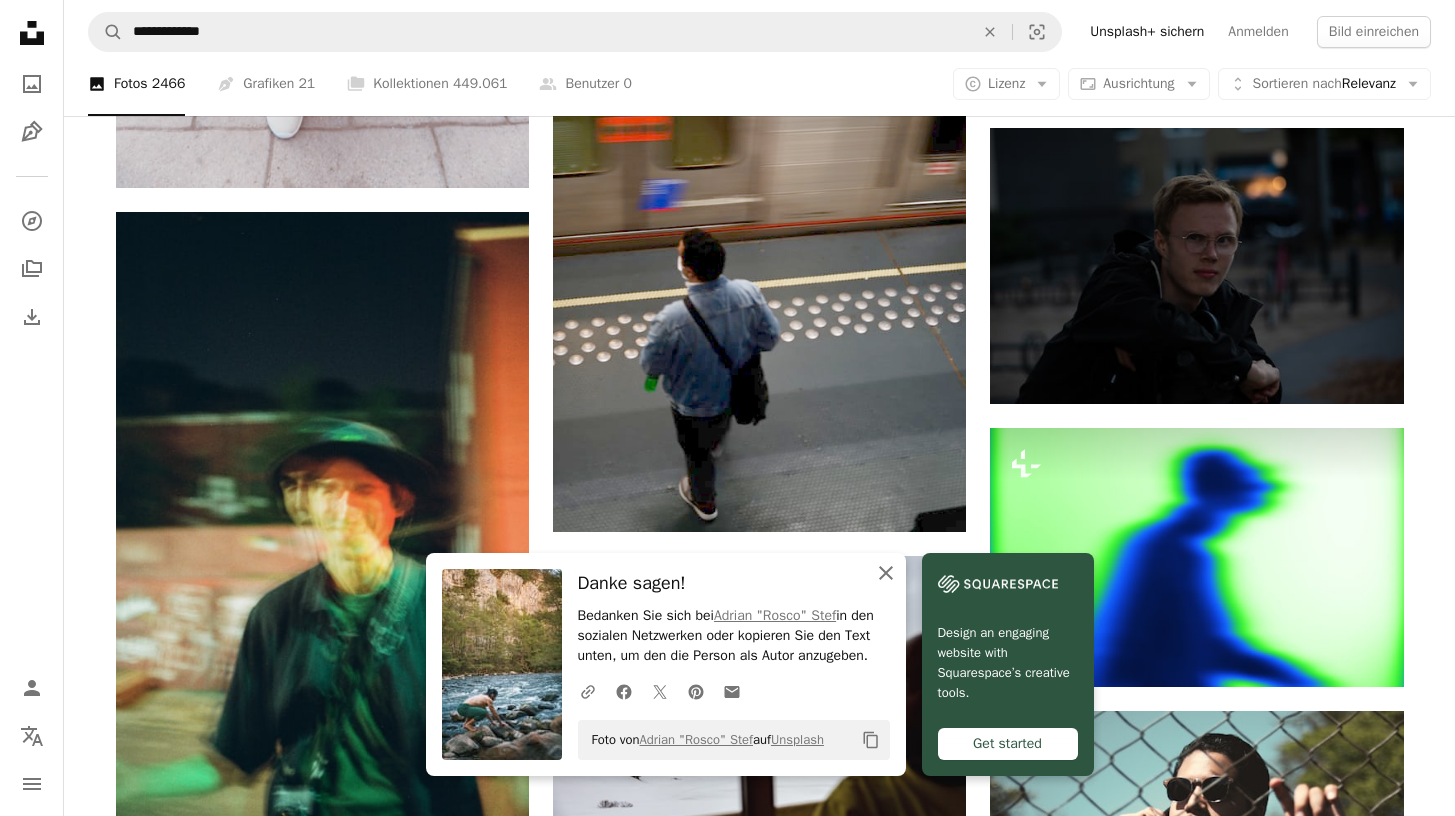 click on "An X shape" 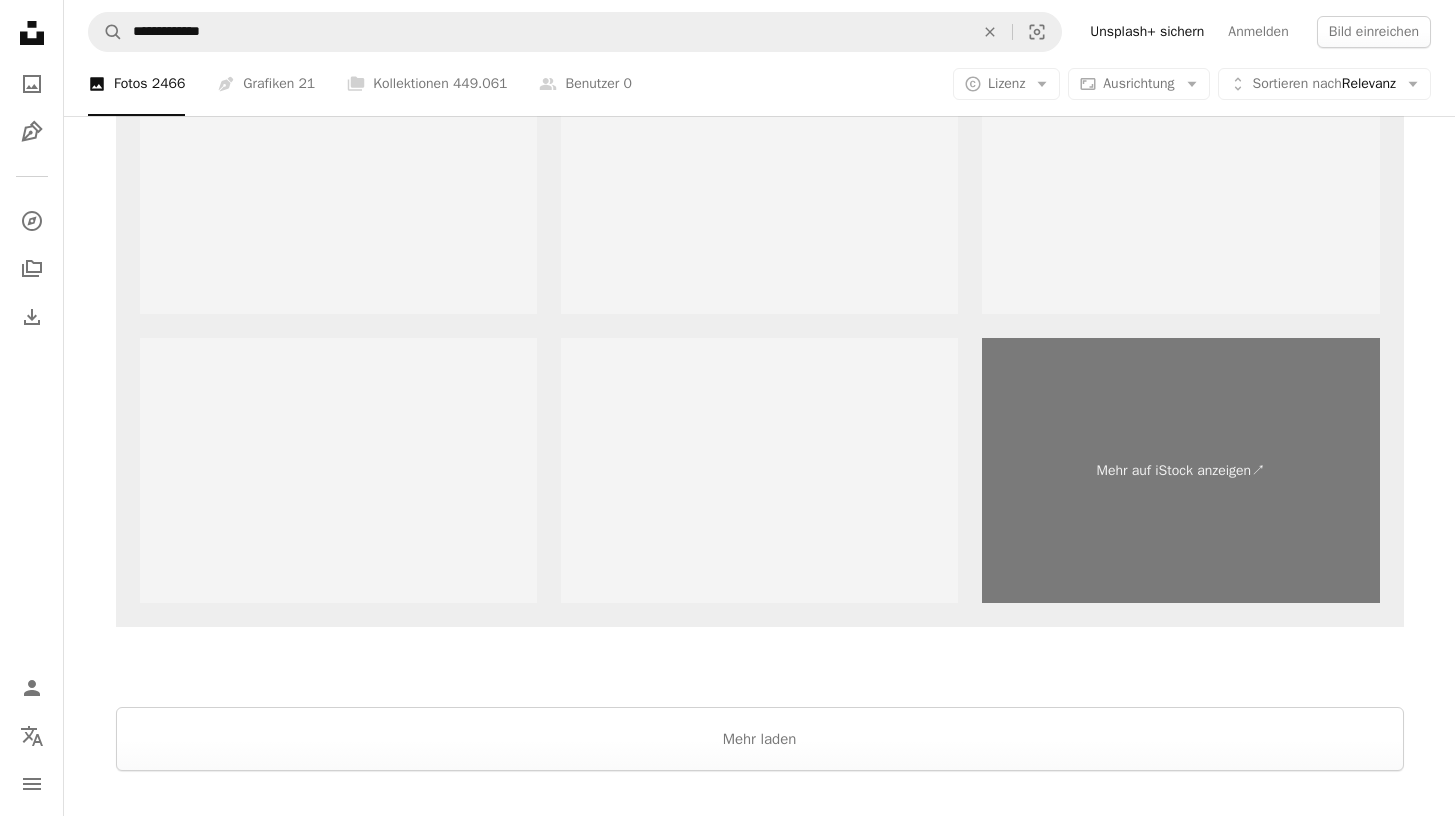 scroll, scrollTop: 4708, scrollLeft: 0, axis: vertical 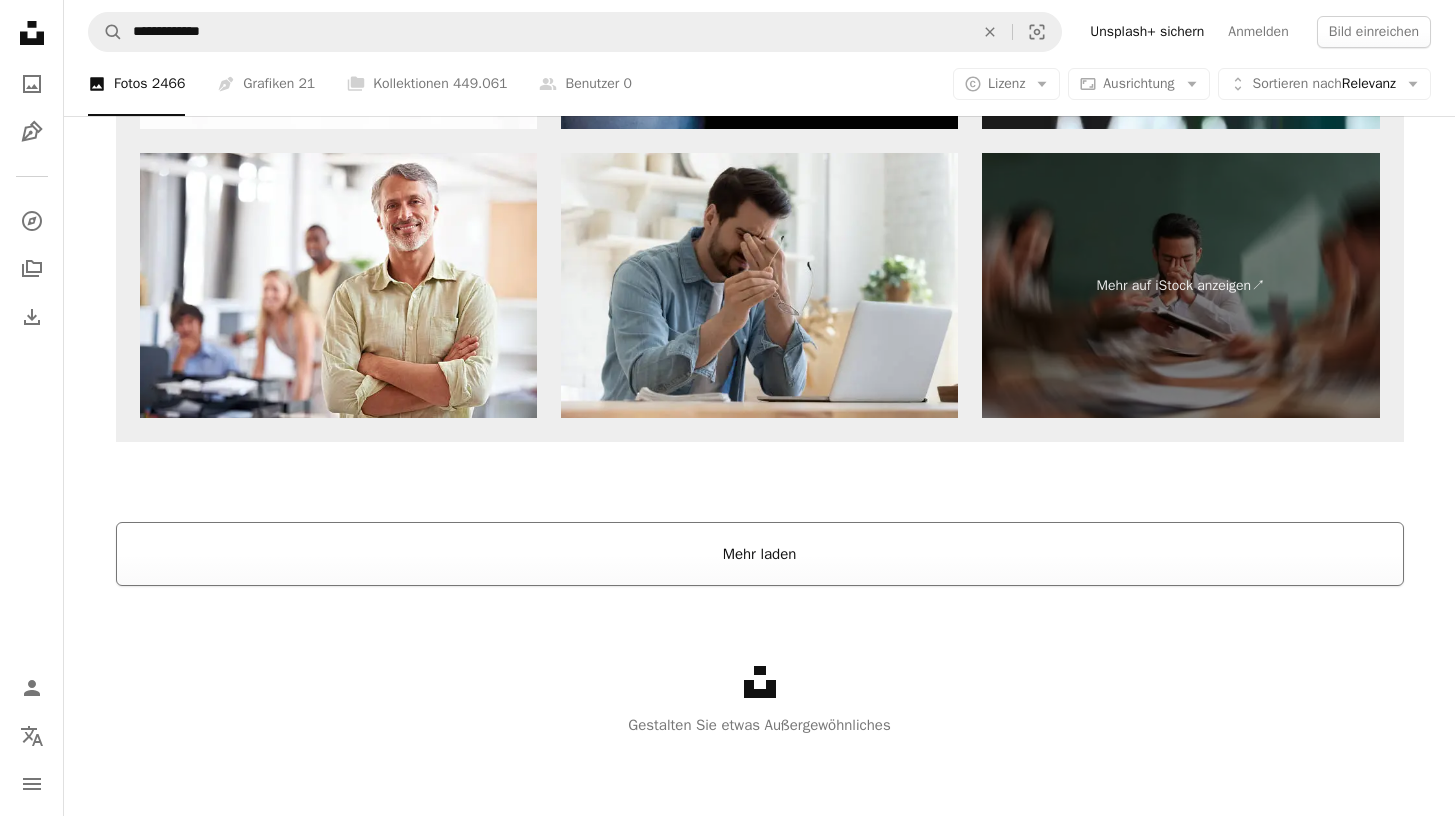 click on "Mehr laden" at bounding box center (760, 554) 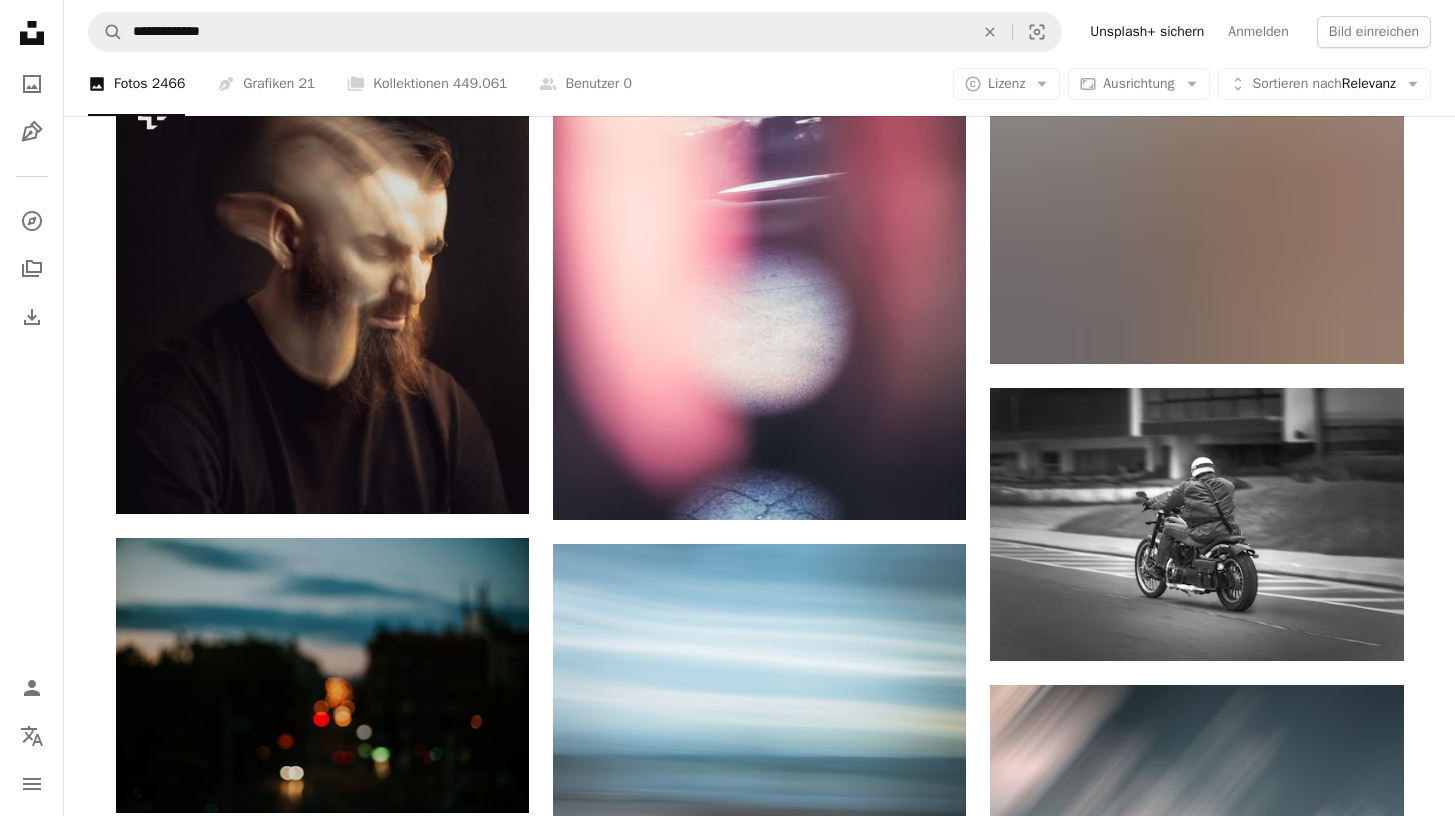 scroll, scrollTop: 11282, scrollLeft: 0, axis: vertical 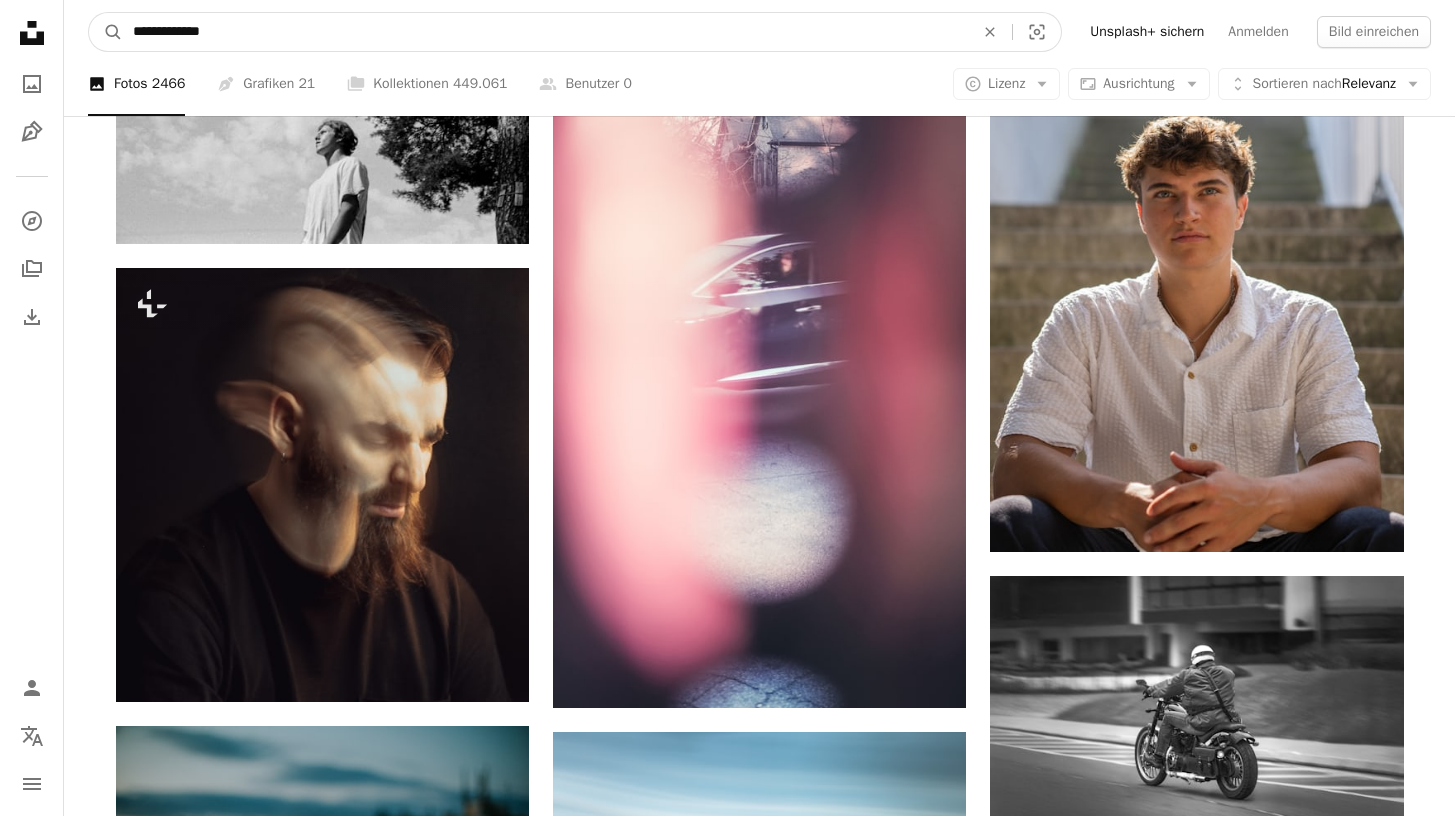drag, startPoint x: 197, startPoint y: 32, endPoint x: 174, endPoint y: 29, distance: 23.194826 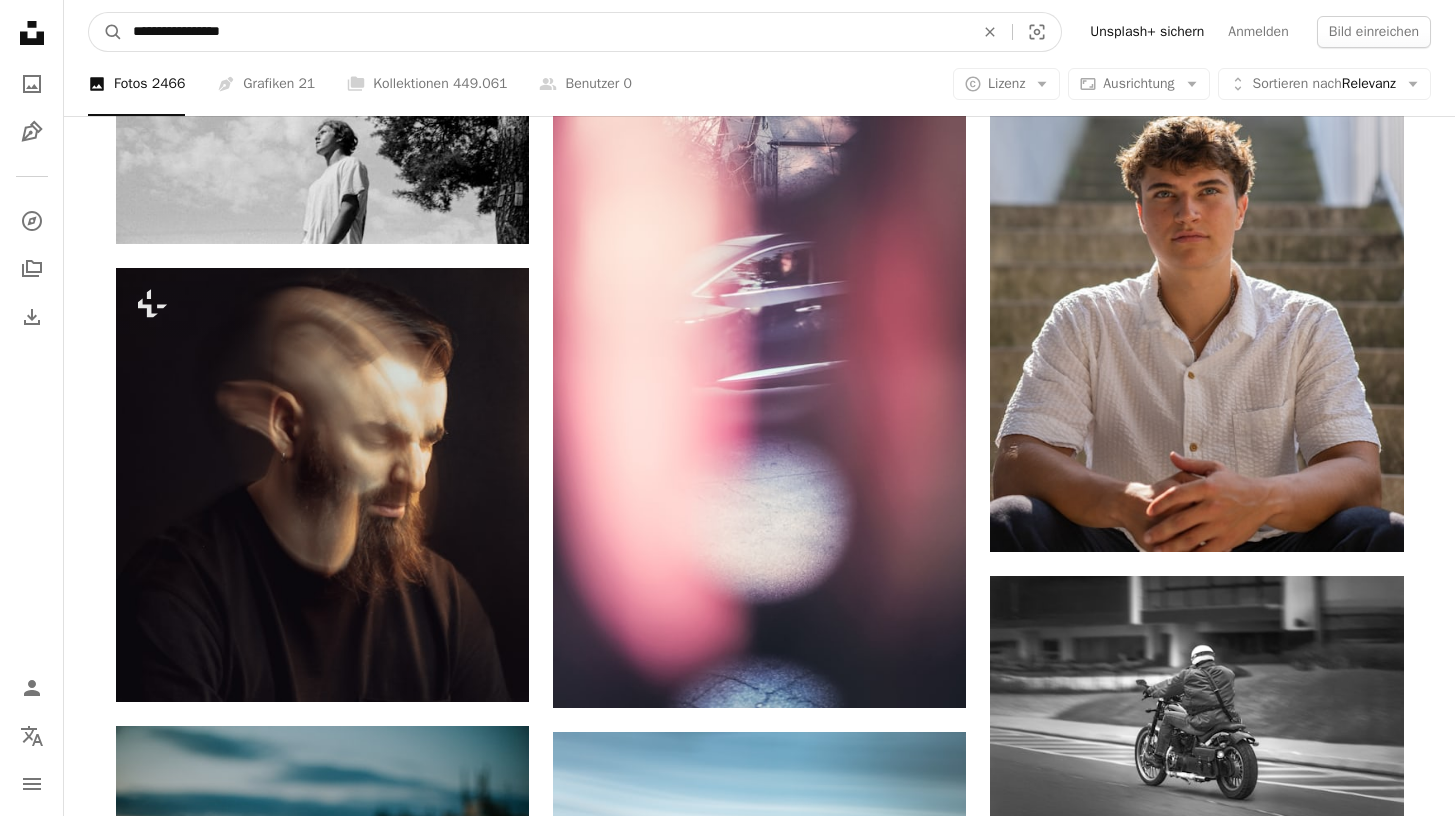 type on "**********" 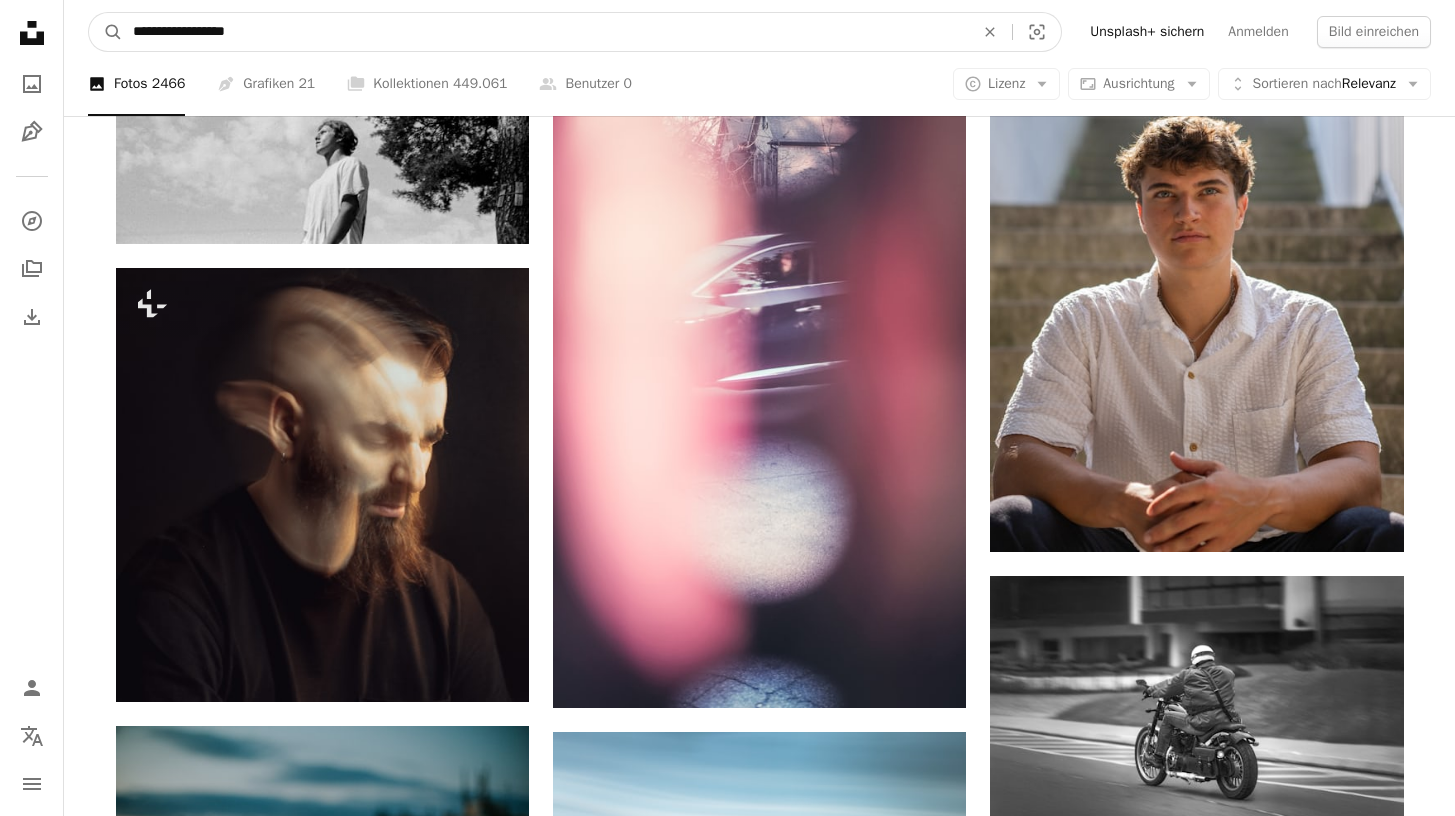 click on "A magnifying glass" at bounding box center (106, 32) 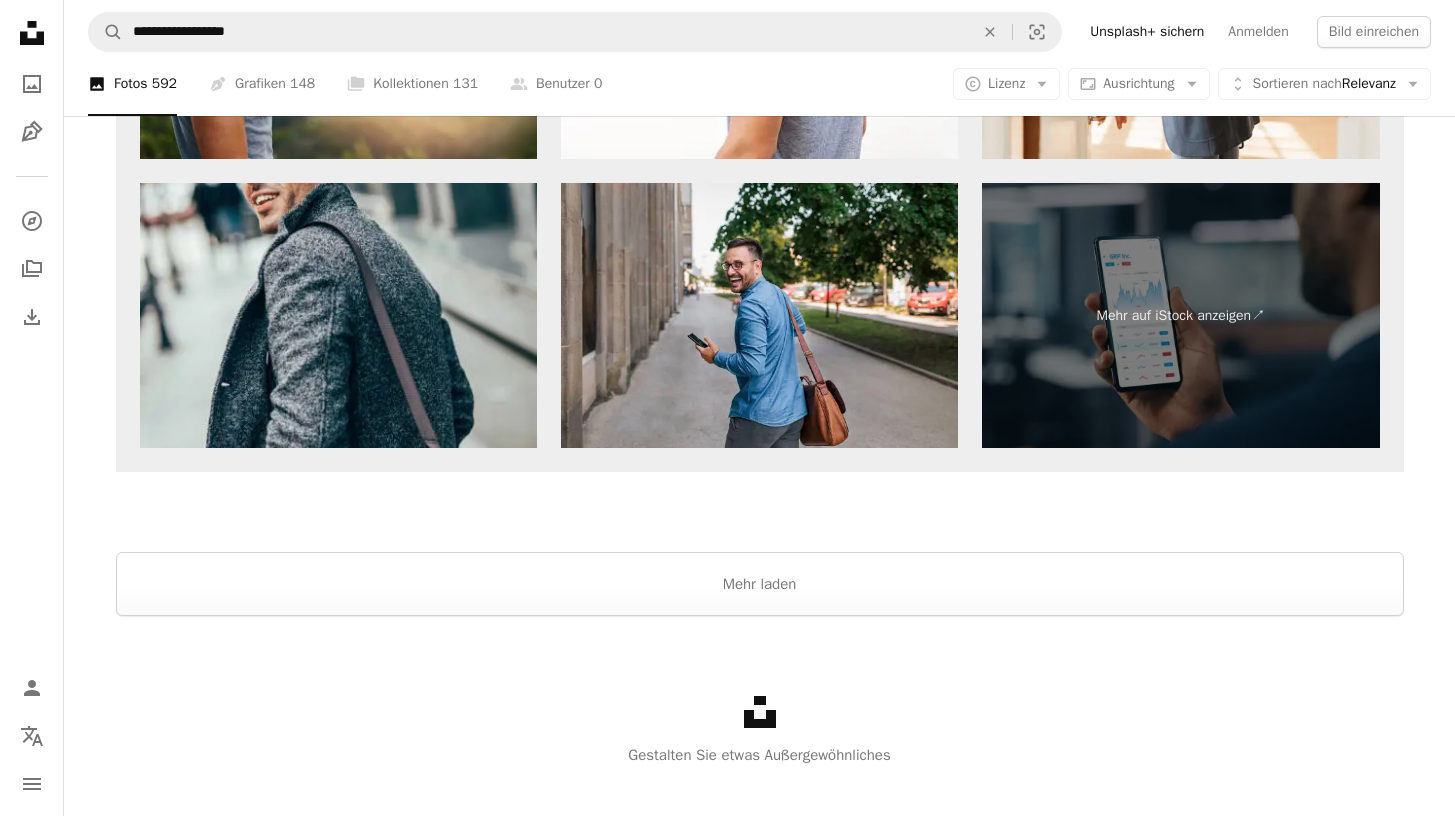 scroll, scrollTop: 4577, scrollLeft: 0, axis: vertical 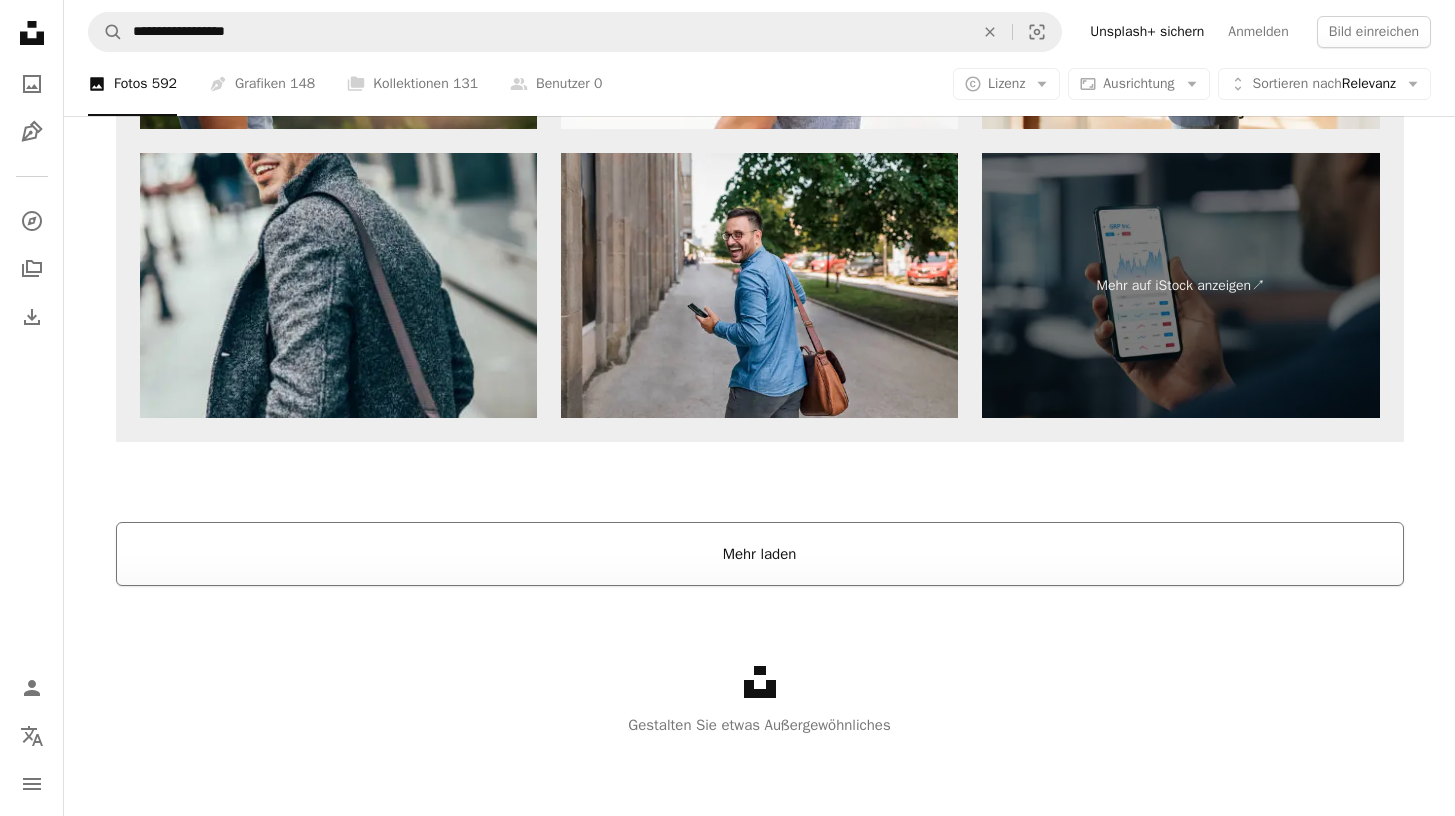 click on "Mehr laden" at bounding box center (760, 554) 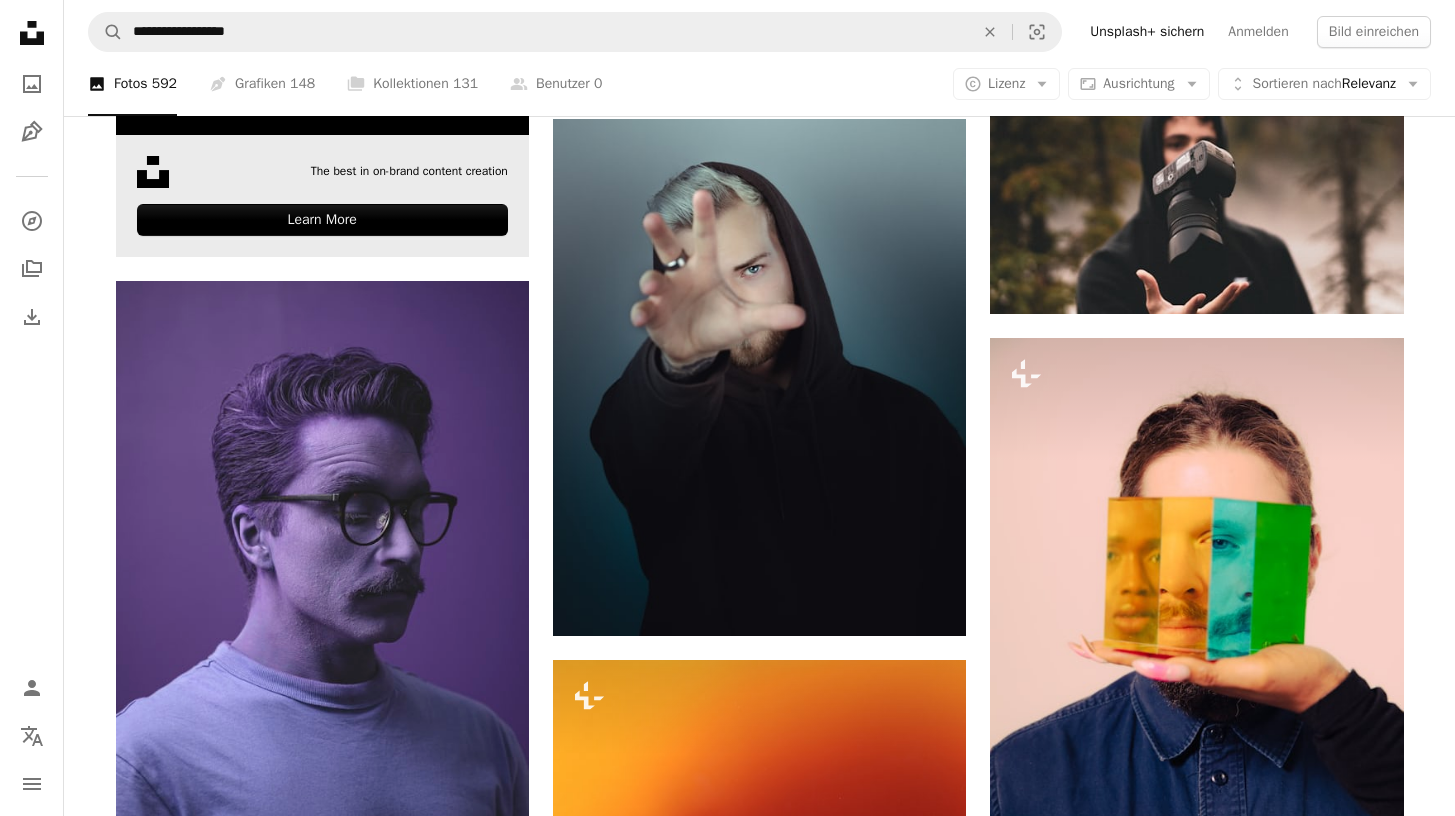 scroll, scrollTop: 5836, scrollLeft: 0, axis: vertical 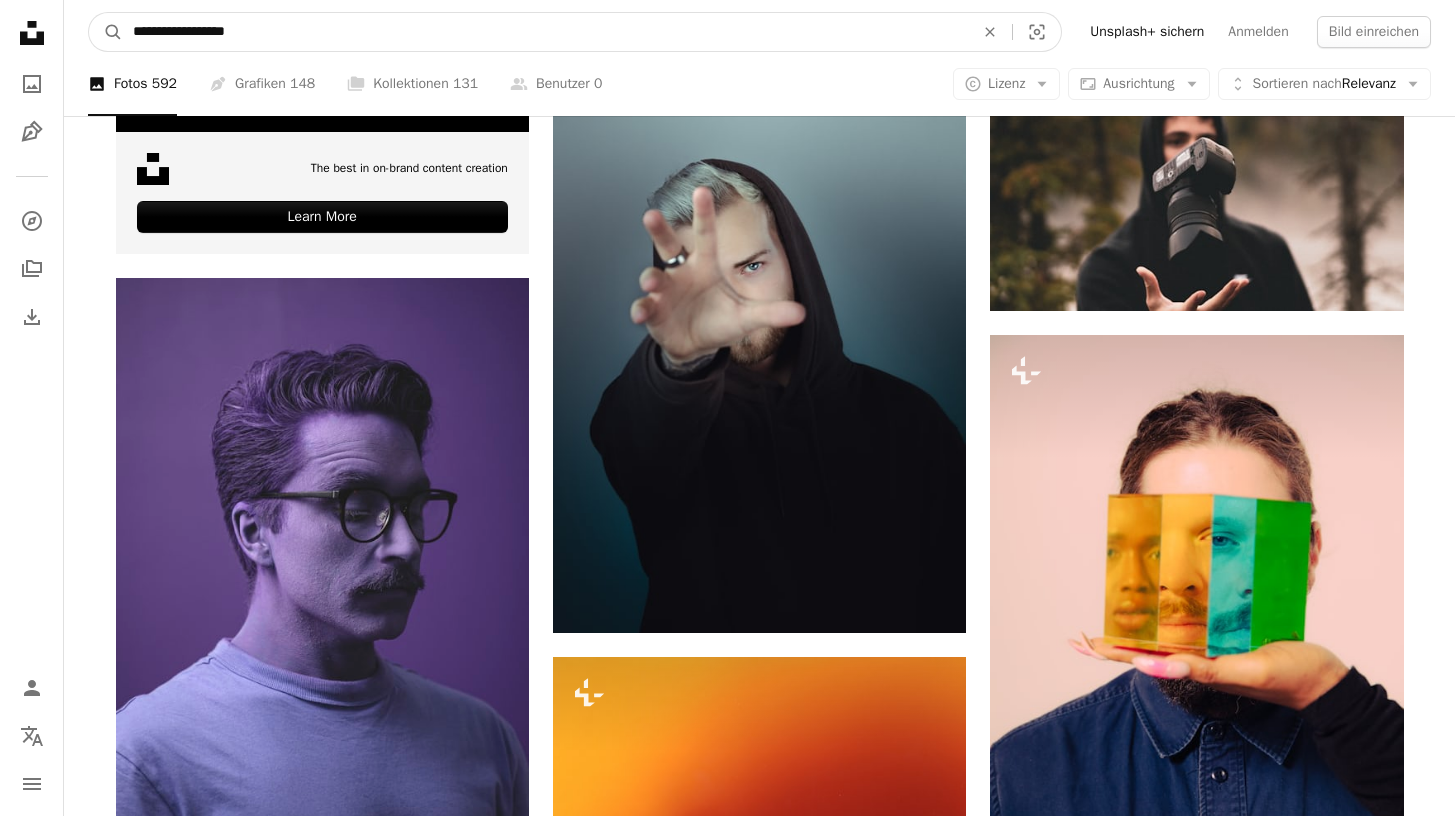 drag, startPoint x: 285, startPoint y: 45, endPoint x: 174, endPoint y: 38, distance: 111.220505 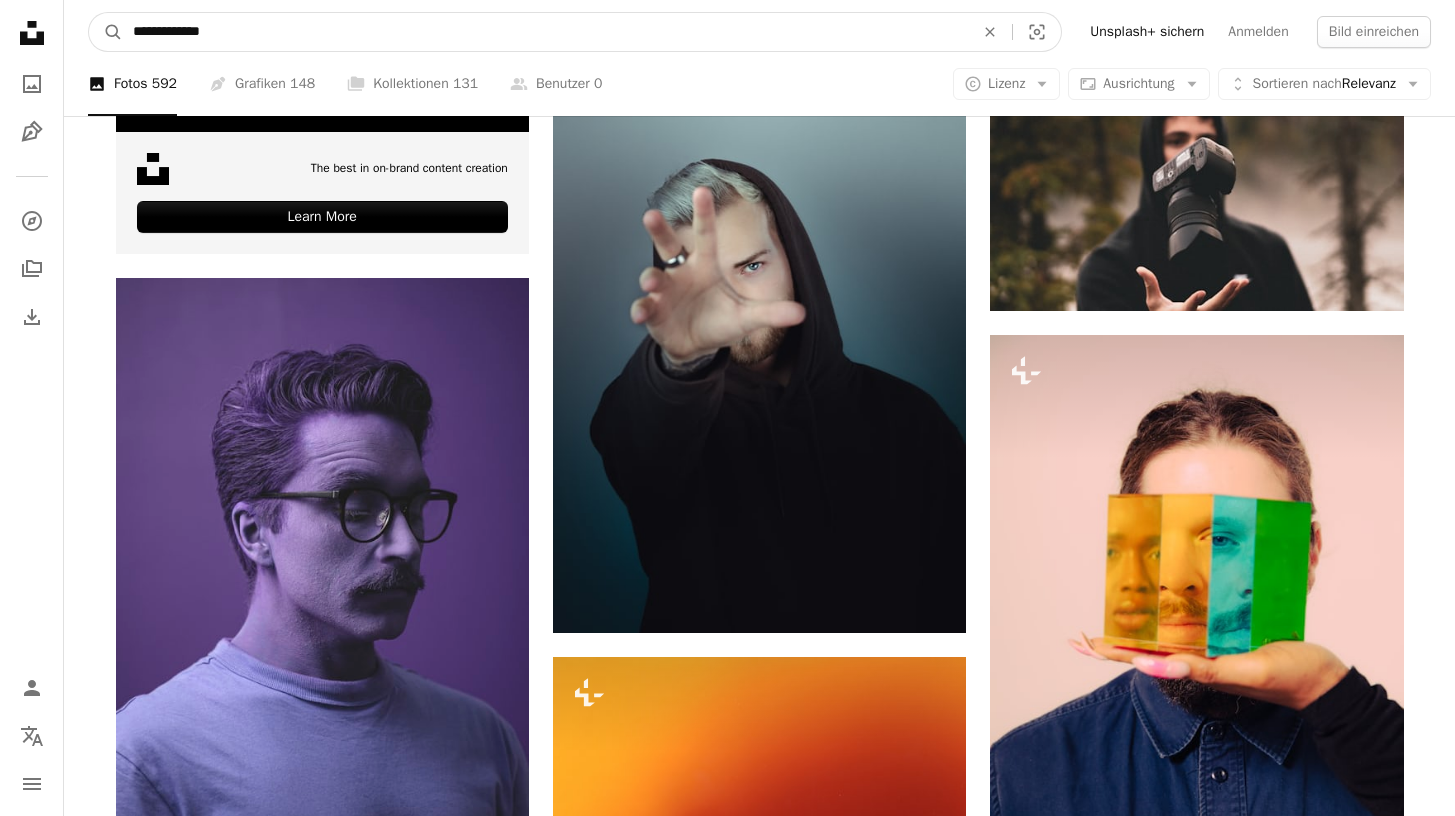 type on "**********" 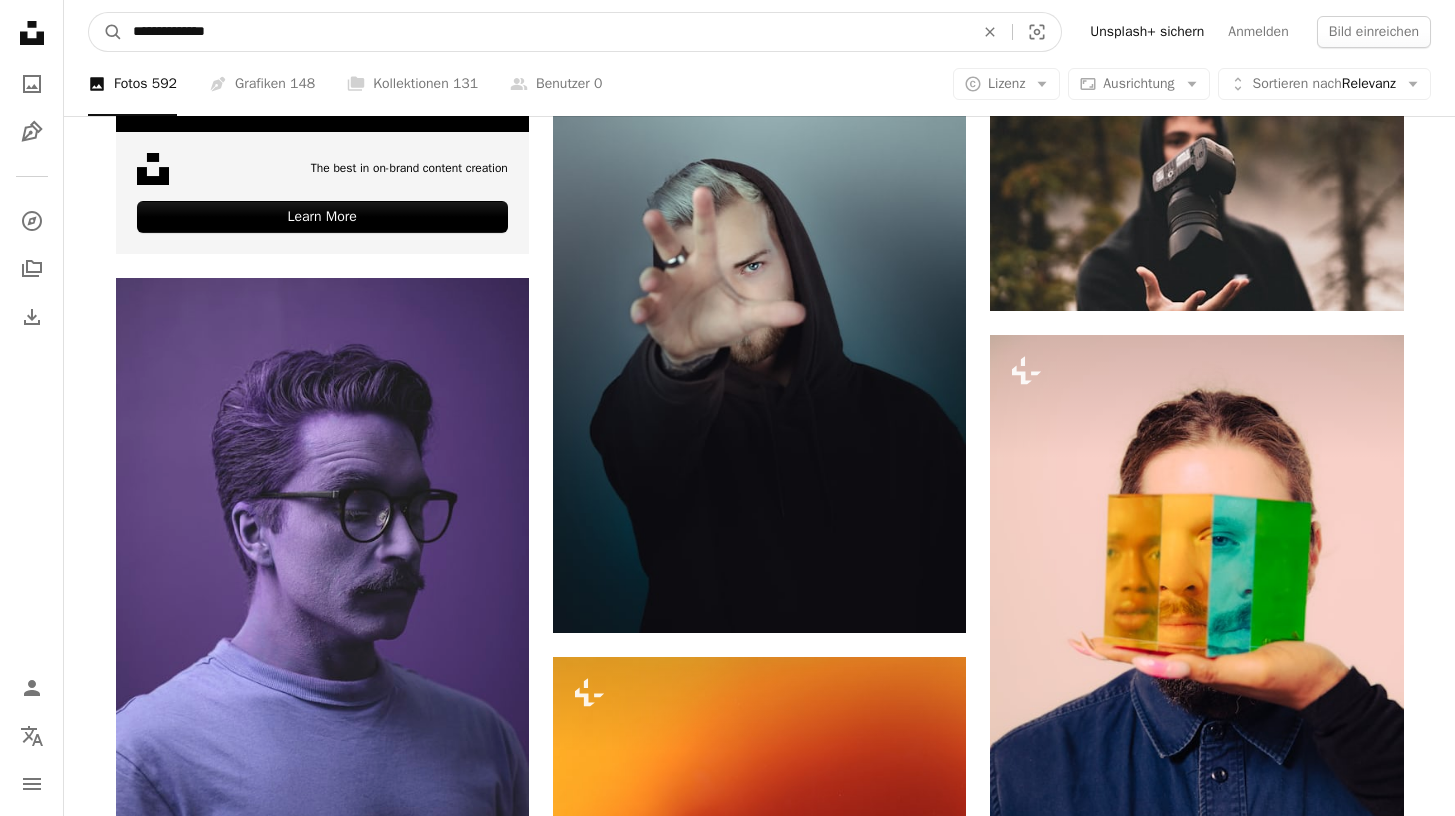 click on "A magnifying glass" at bounding box center [106, 32] 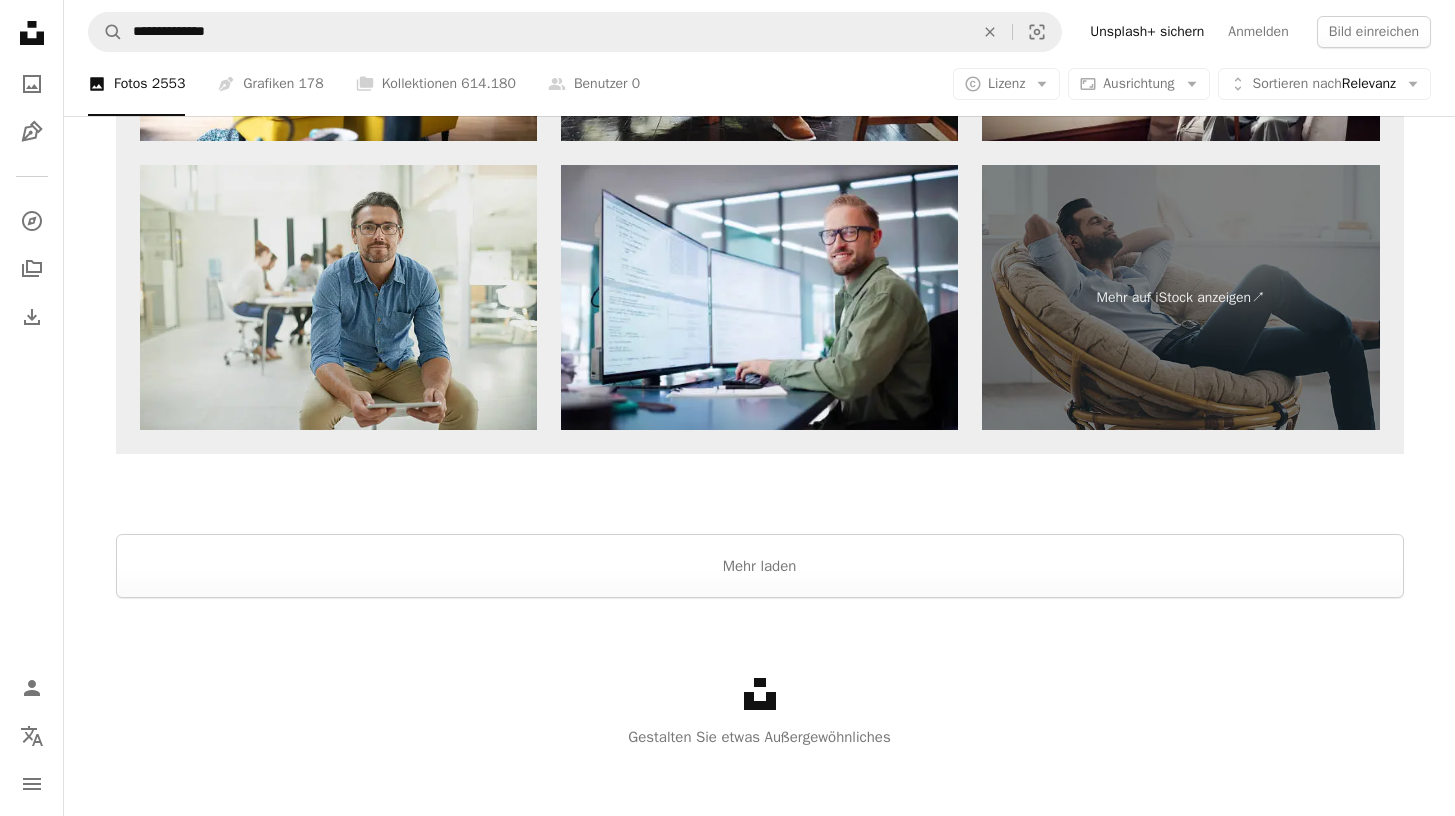 scroll, scrollTop: 4211, scrollLeft: 0, axis: vertical 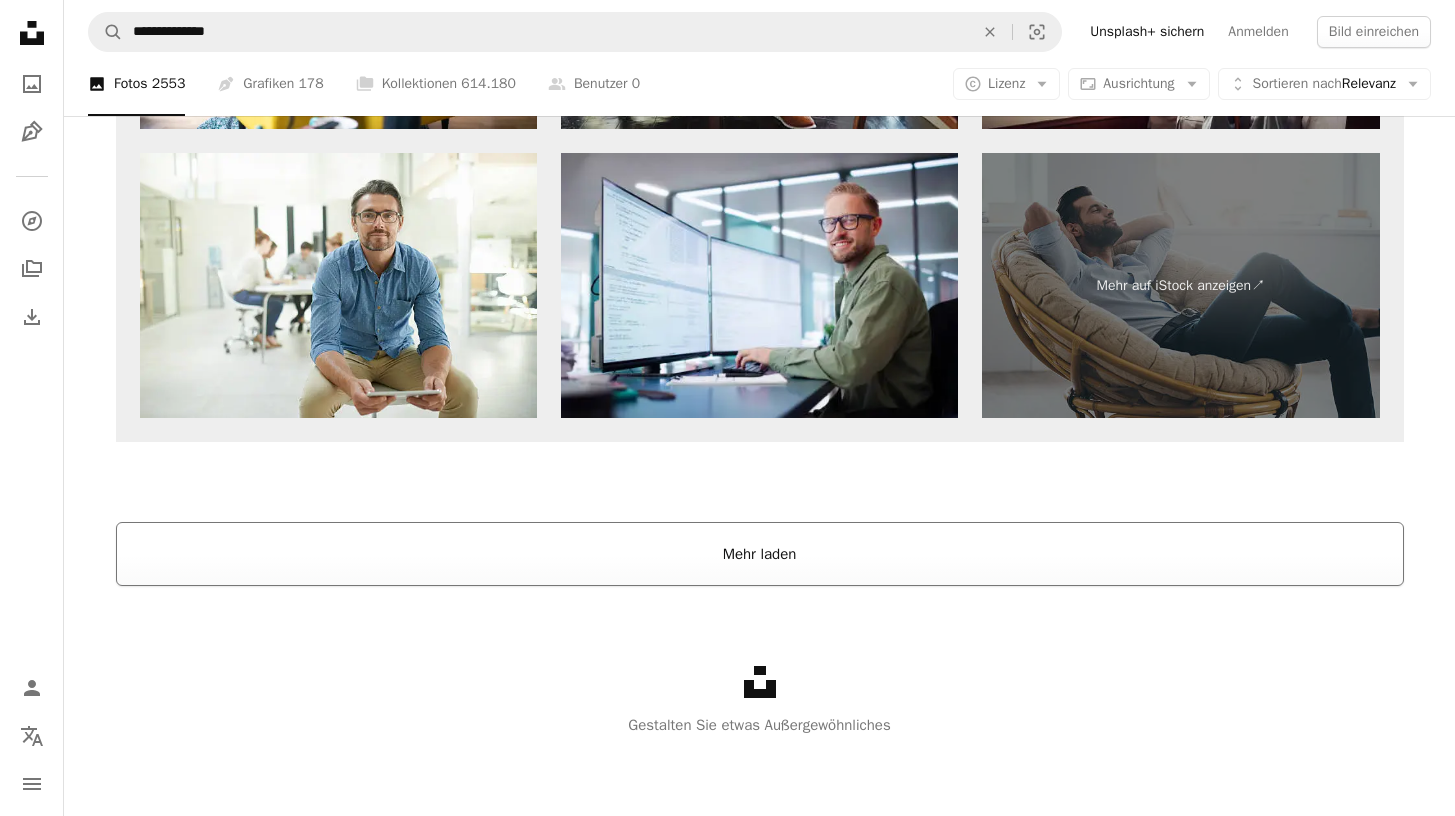 click on "Mehr laden" at bounding box center (760, 554) 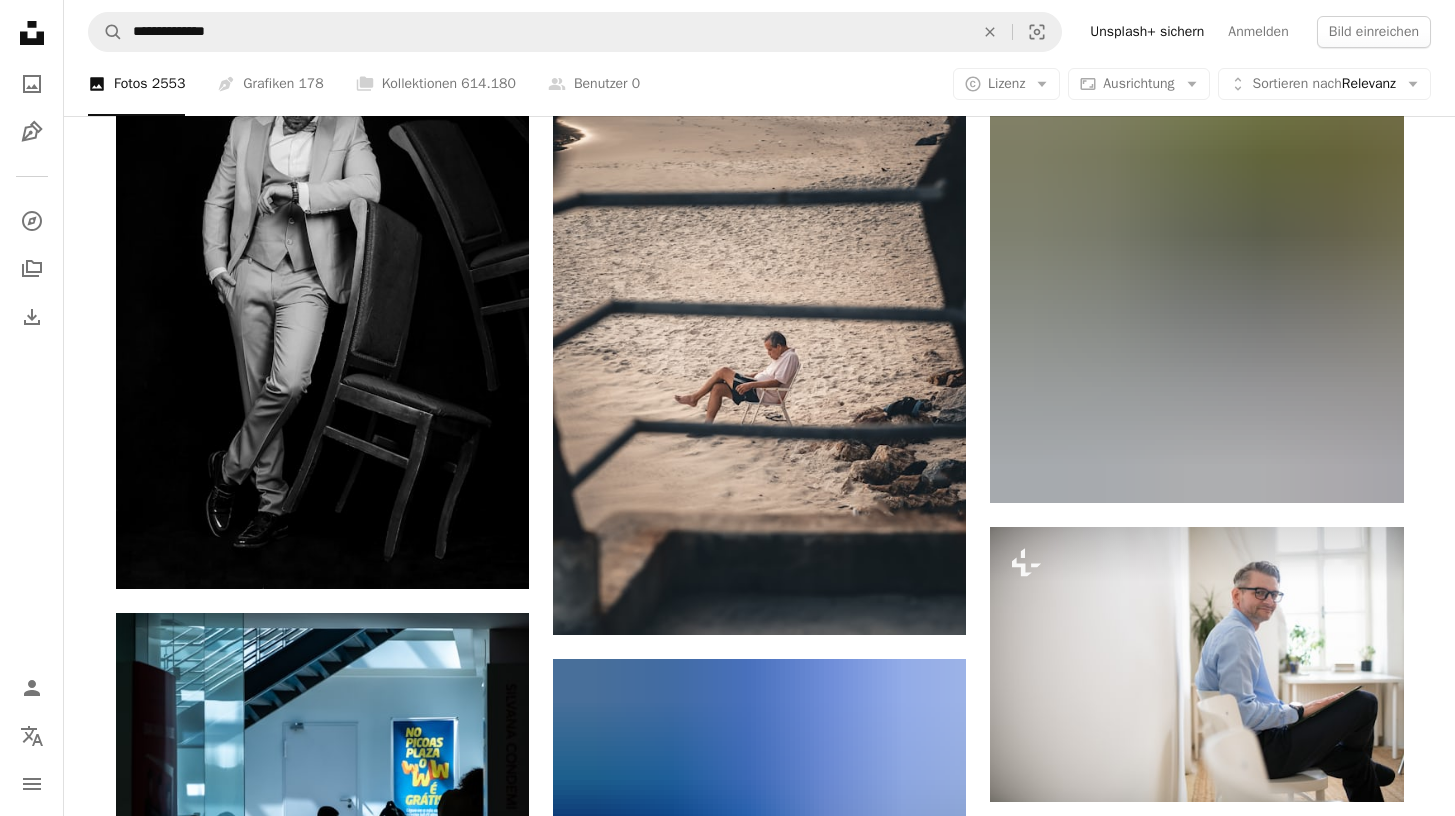 scroll, scrollTop: 10899, scrollLeft: 0, axis: vertical 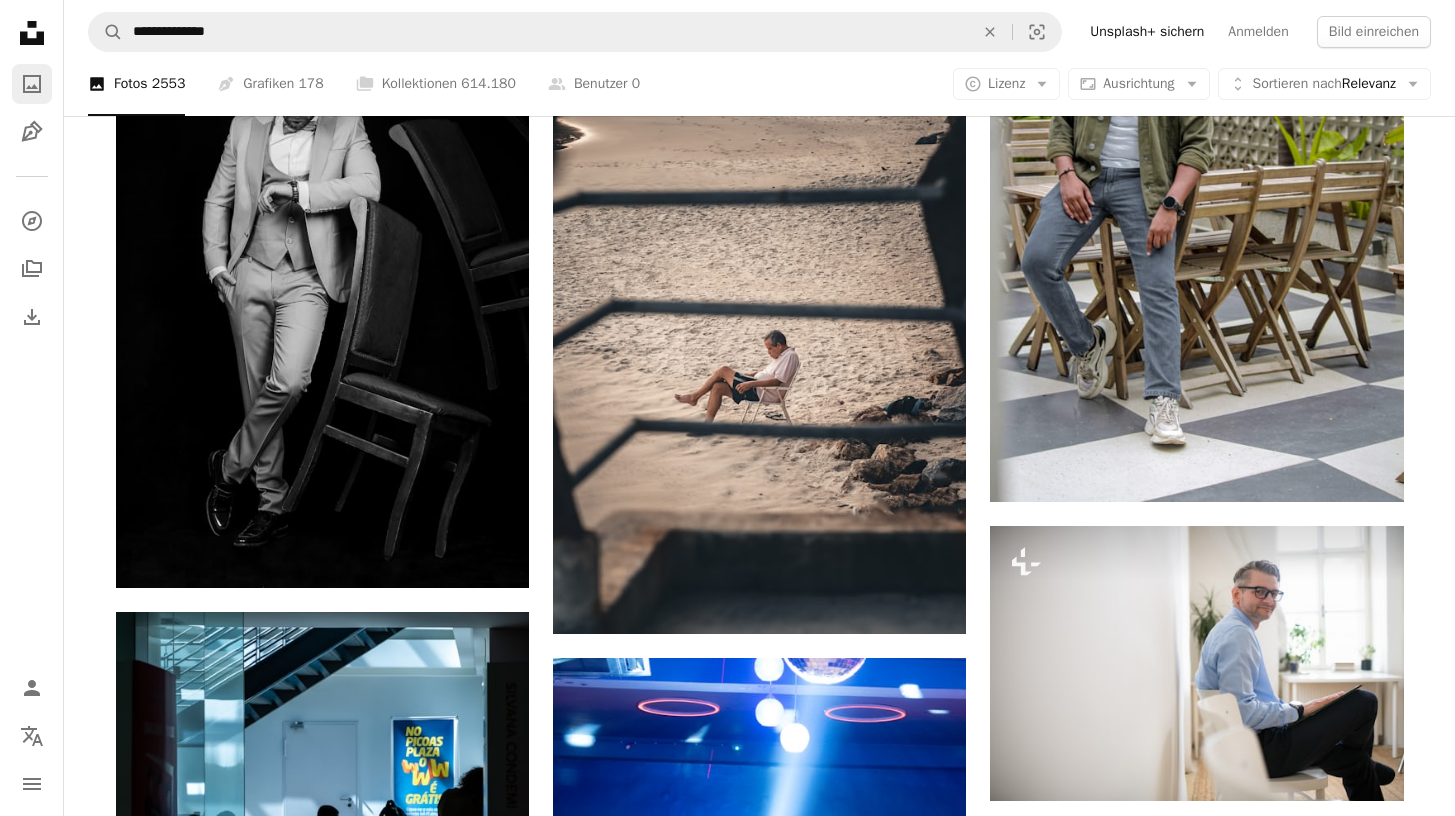 click on "A photo" 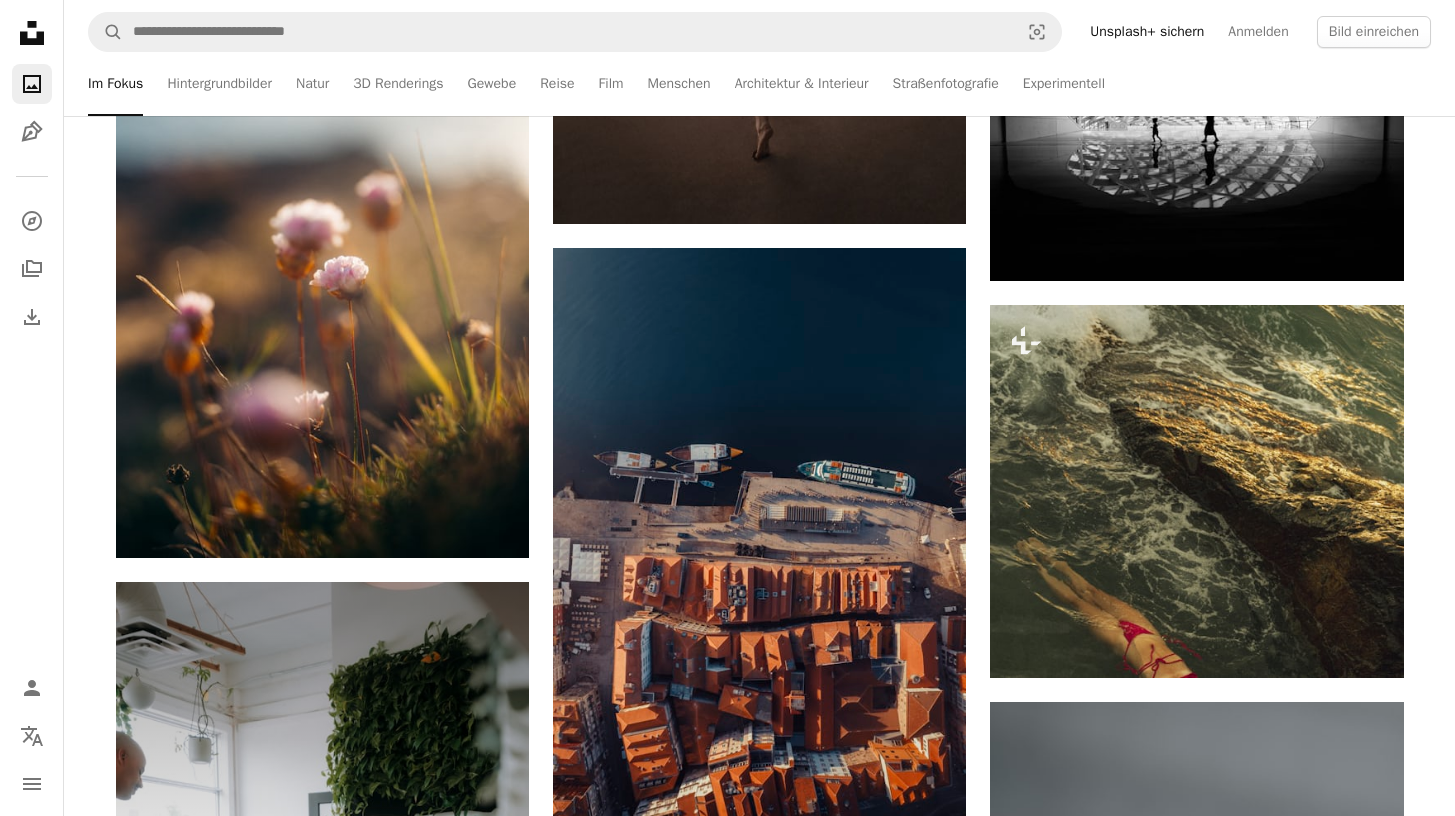 scroll, scrollTop: 1476, scrollLeft: 0, axis: vertical 